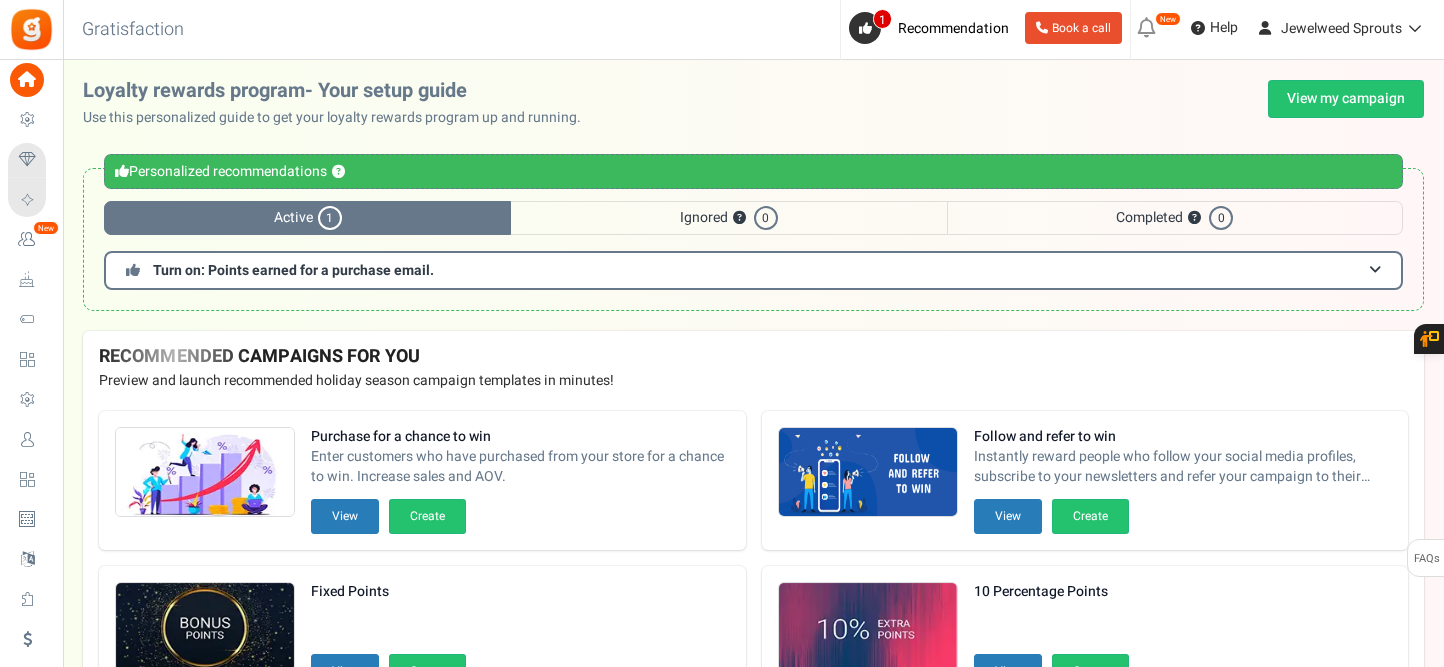 scroll, scrollTop: 0, scrollLeft: 0, axis: both 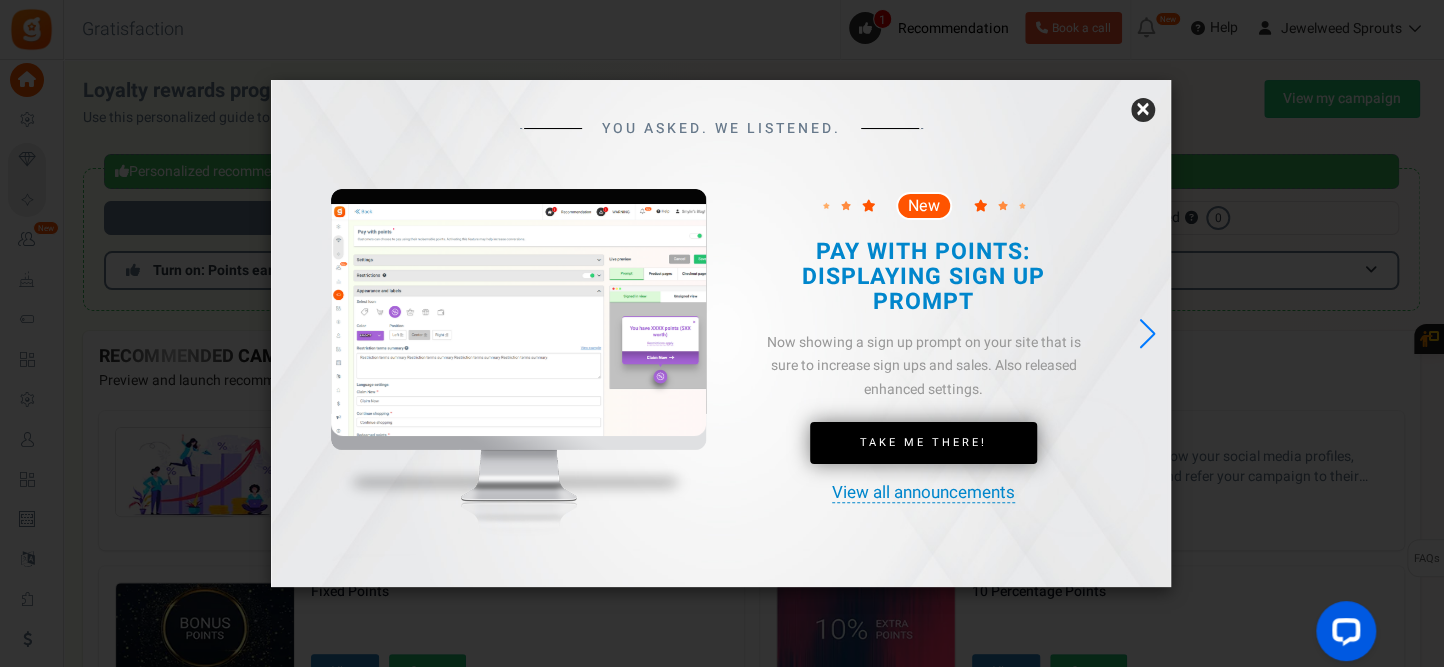 click on "×" at bounding box center [1143, 110] 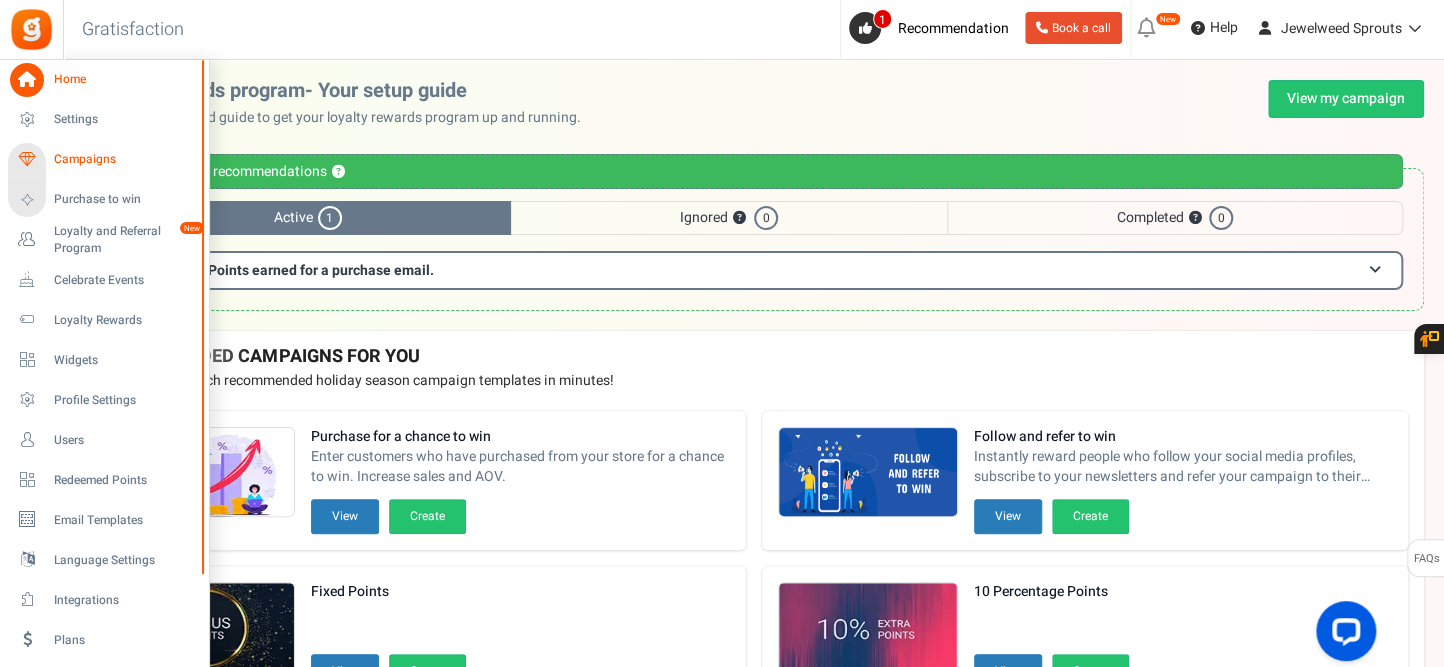click at bounding box center [27, 160] 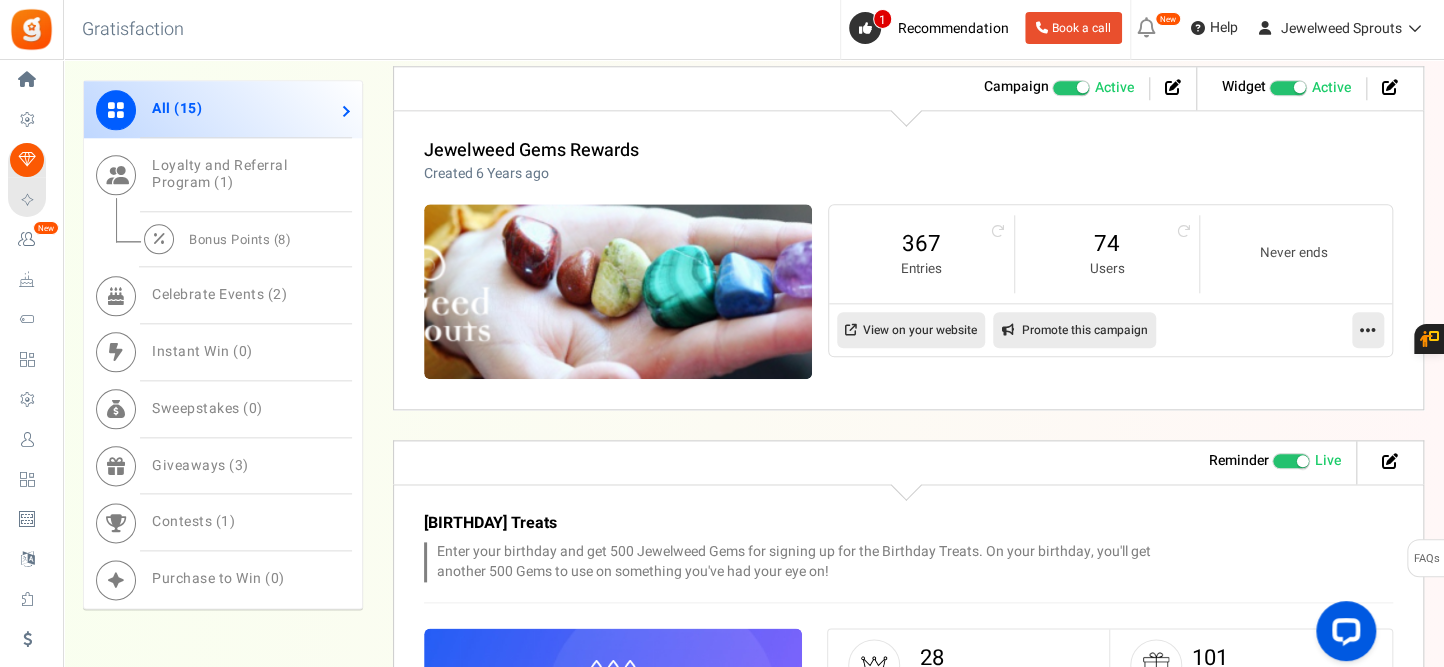 scroll, scrollTop: 1013, scrollLeft: 0, axis: vertical 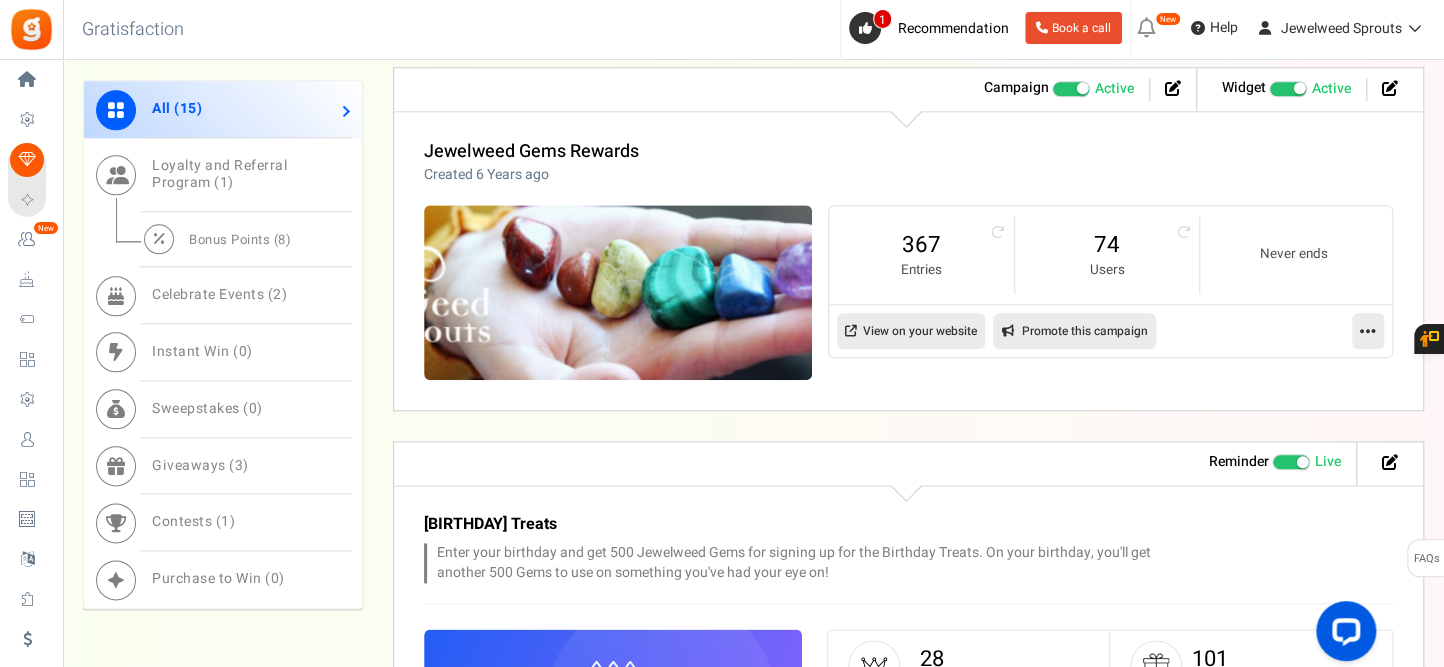 click at bounding box center (1291, 462) 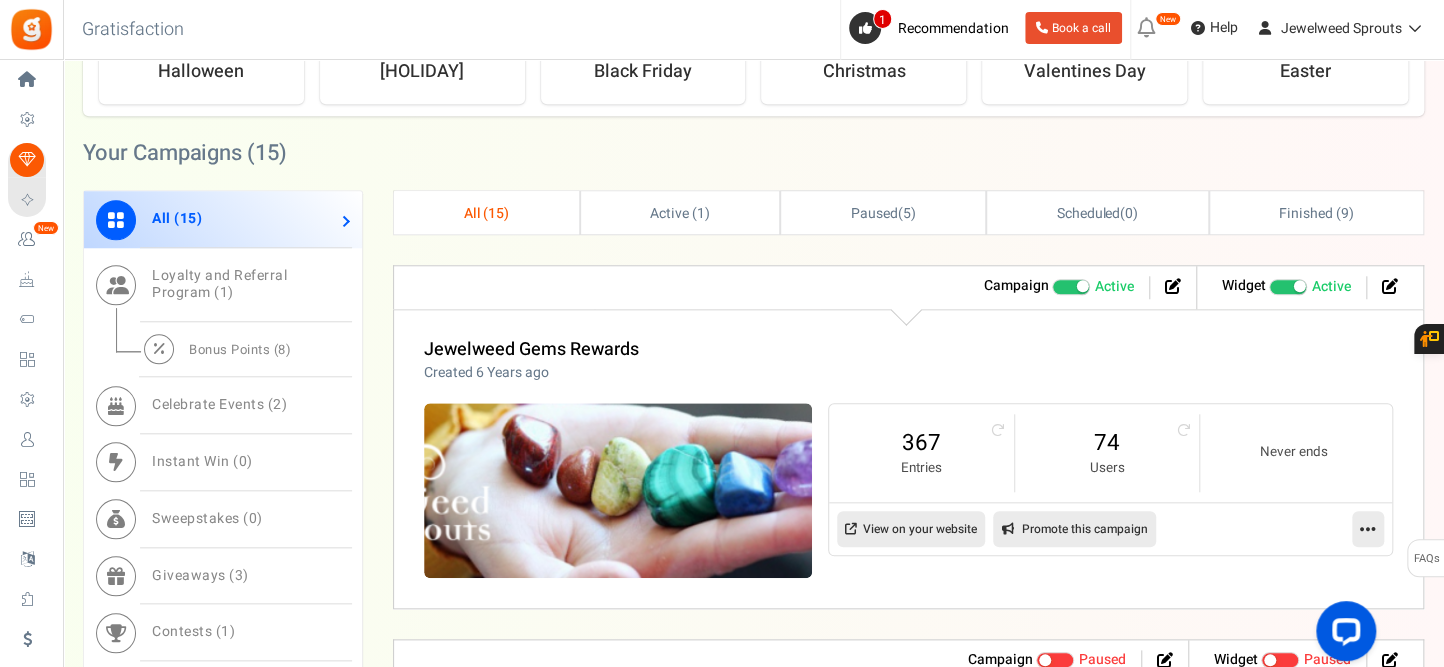 scroll, scrollTop: 816, scrollLeft: 0, axis: vertical 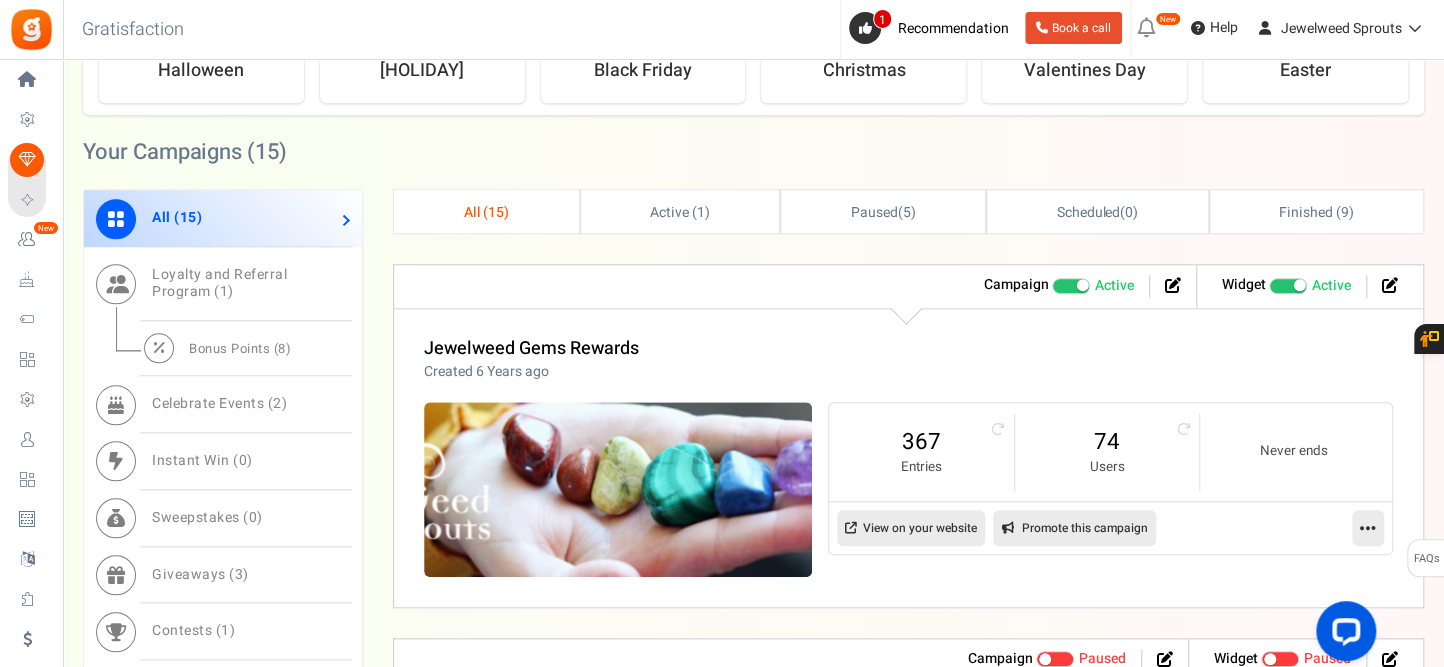 click at bounding box center (1071, 286) 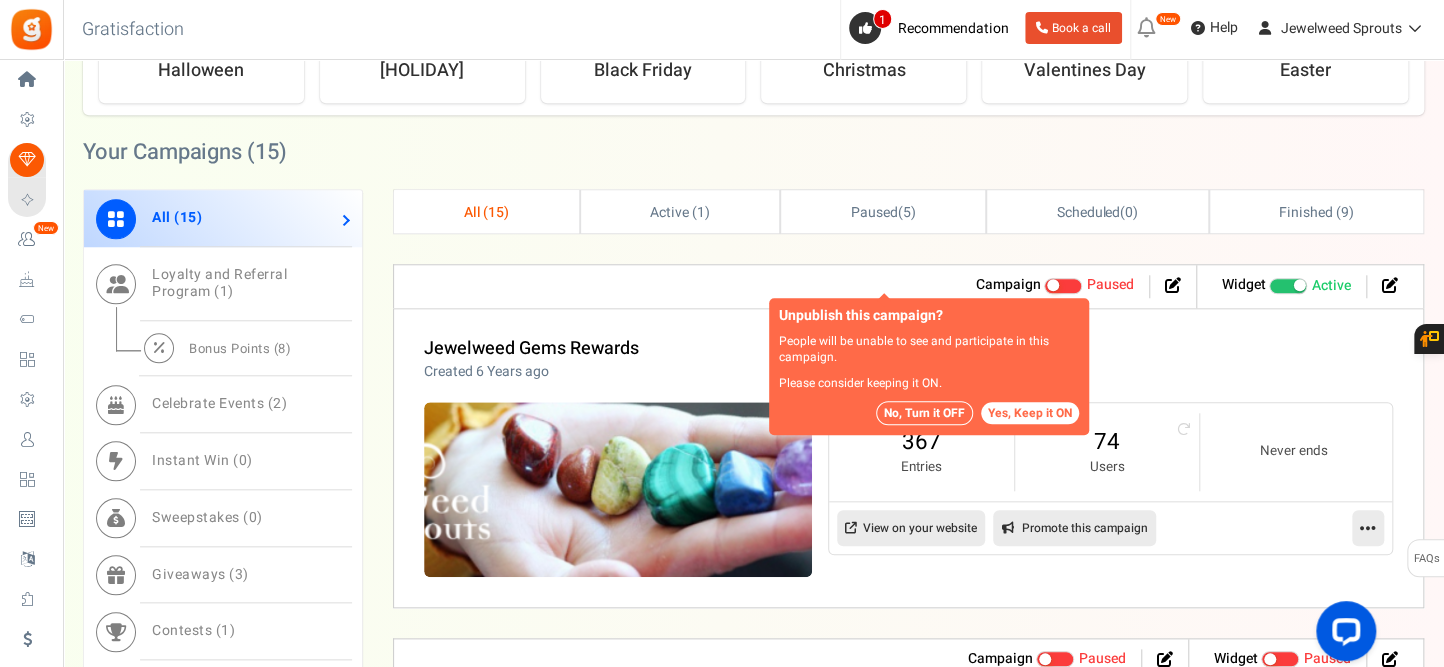 click on "Recommended: TURN ON" at bounding box center [1288, 286] 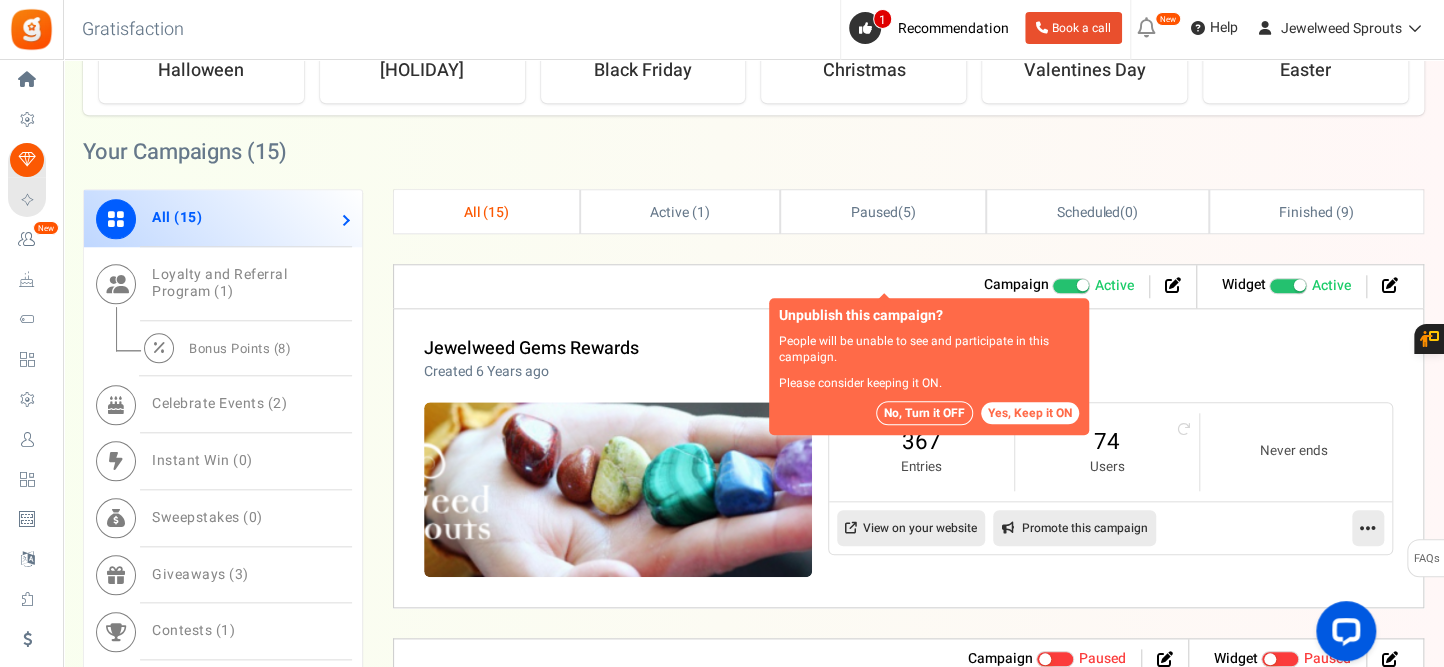 click on "Recommended: TURN ON
Active
Paused" at bounding box center [1269, 285] 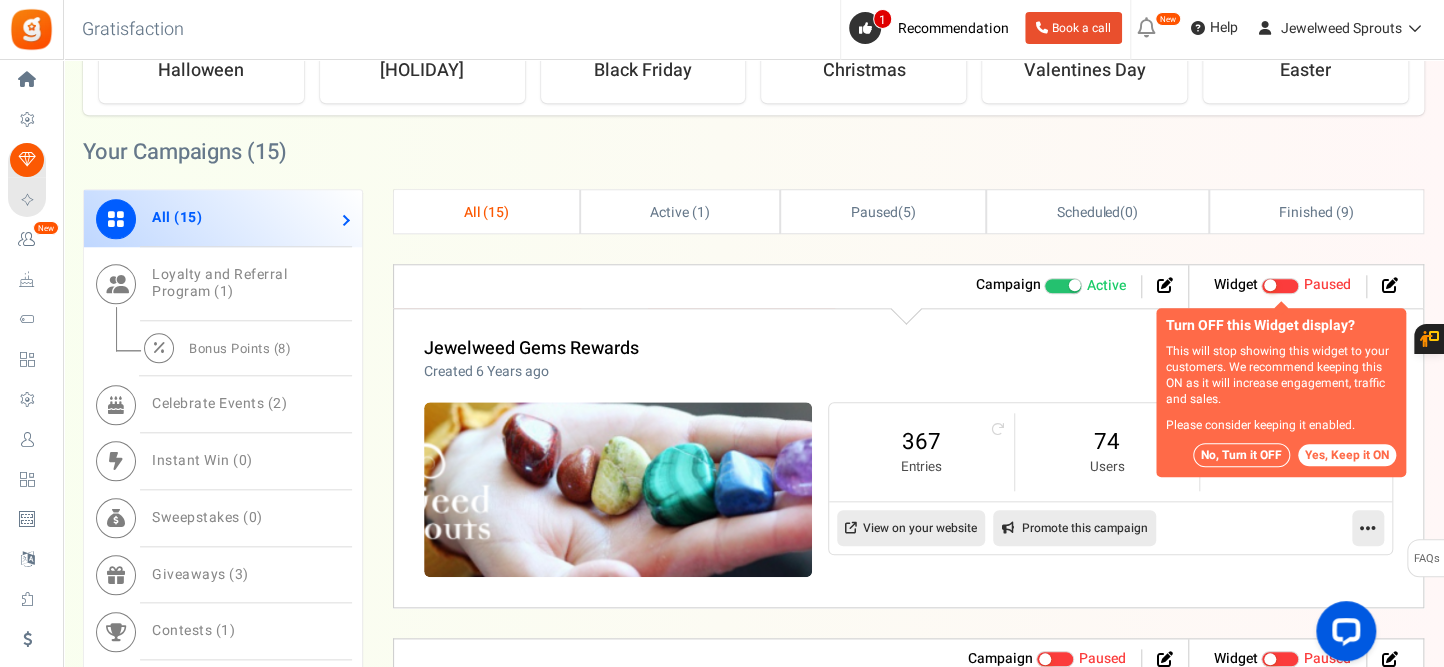 click on "No, Turn it OFF" at bounding box center (1241, 455) 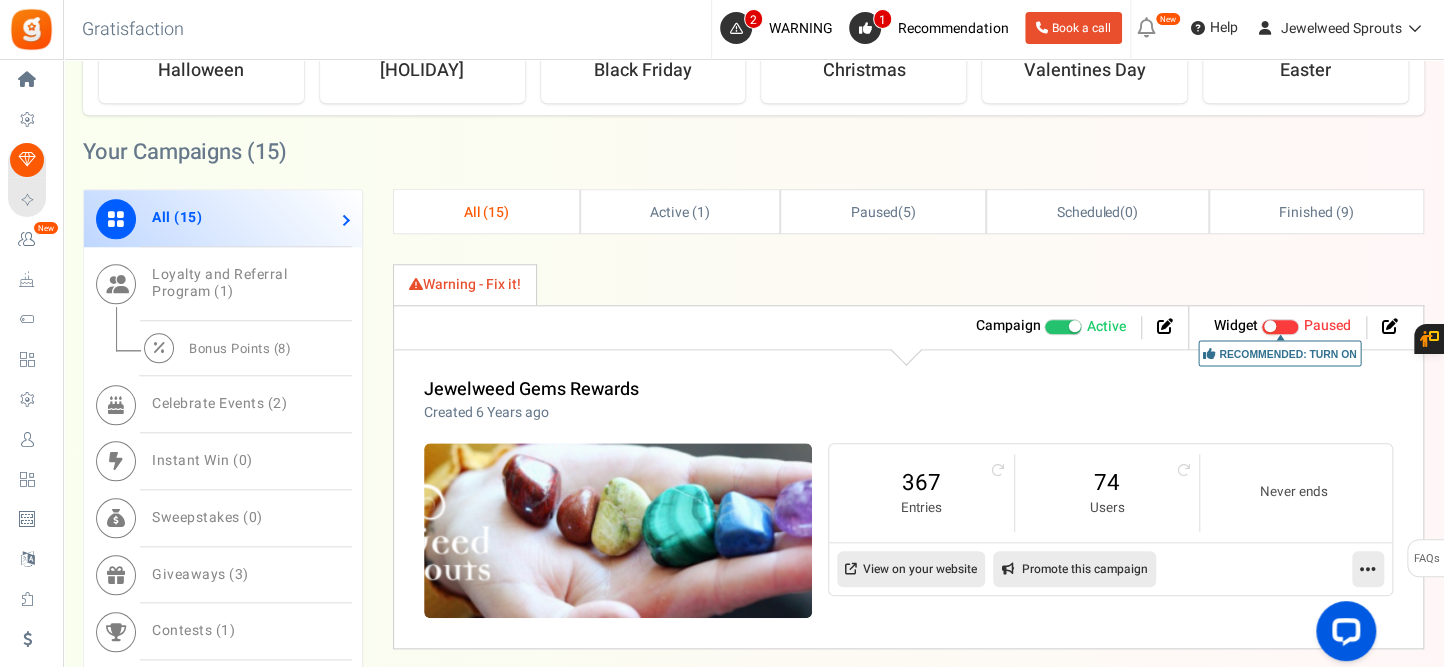 click at bounding box center [1074, 326] 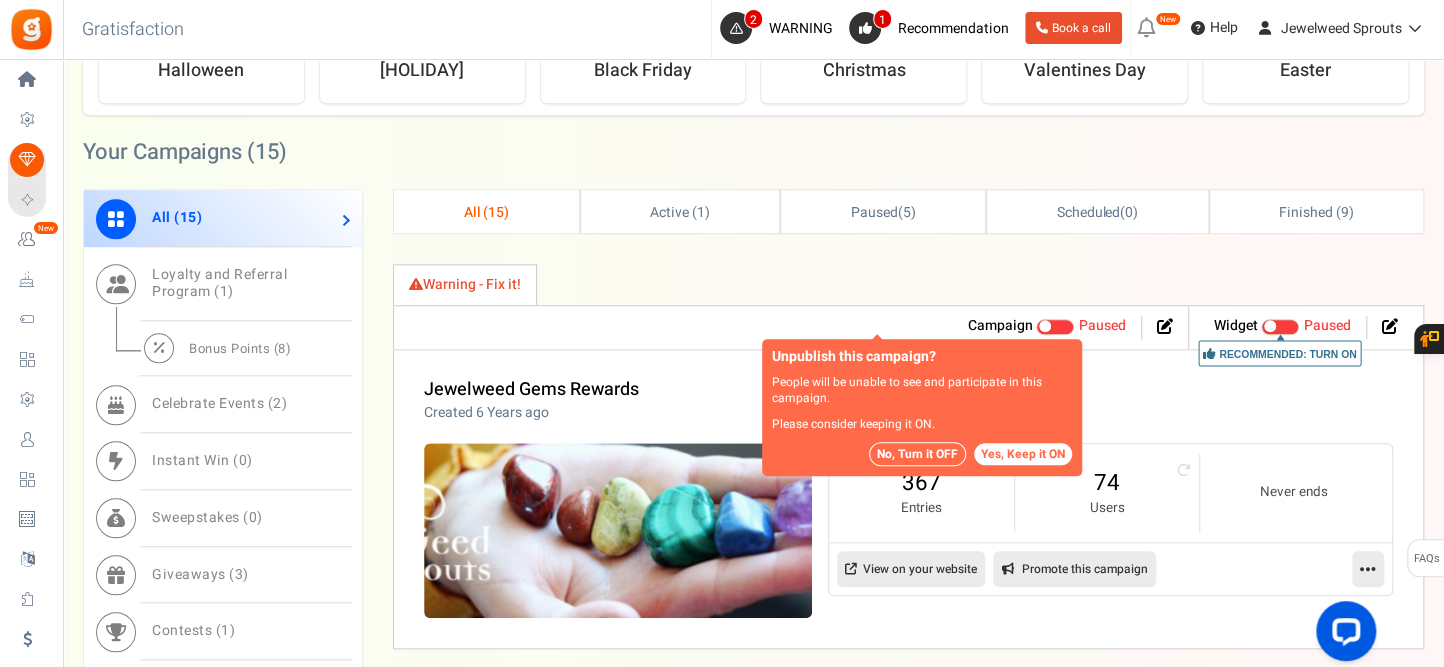 click on "No, Turn it OFF" at bounding box center (917, 454) 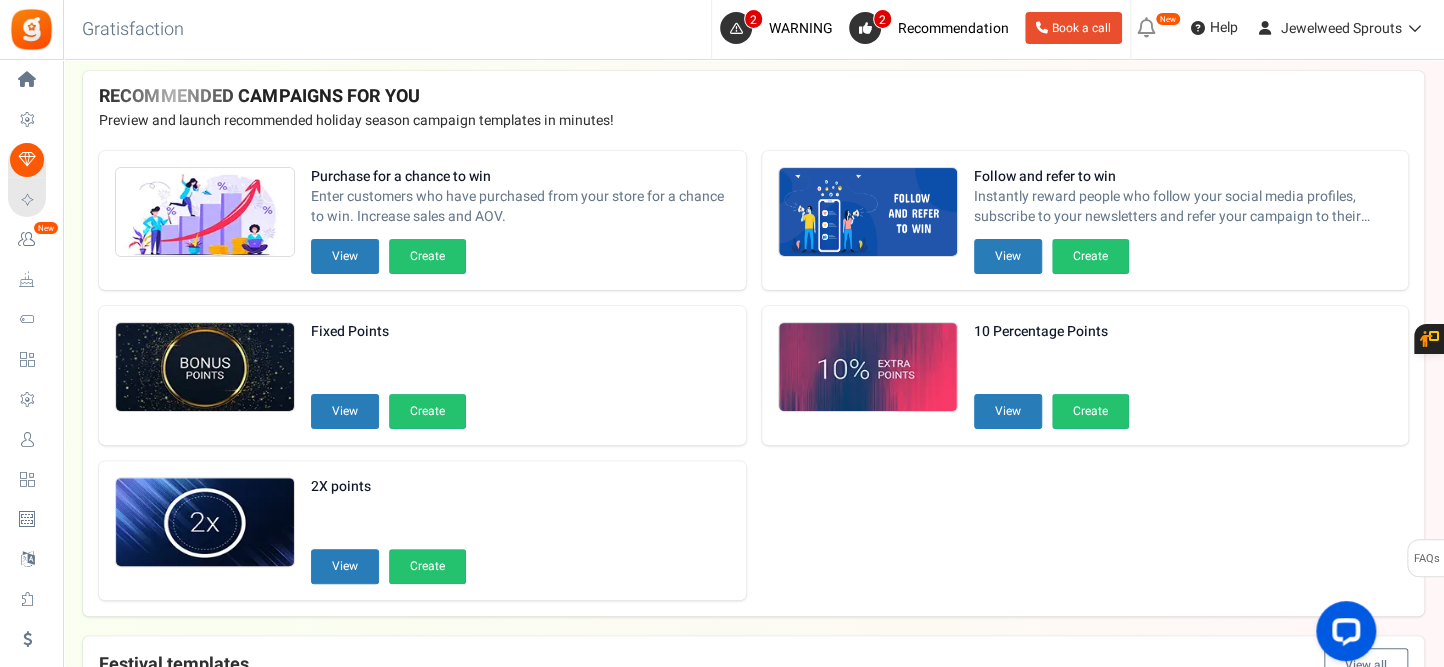 scroll, scrollTop: 0, scrollLeft: 0, axis: both 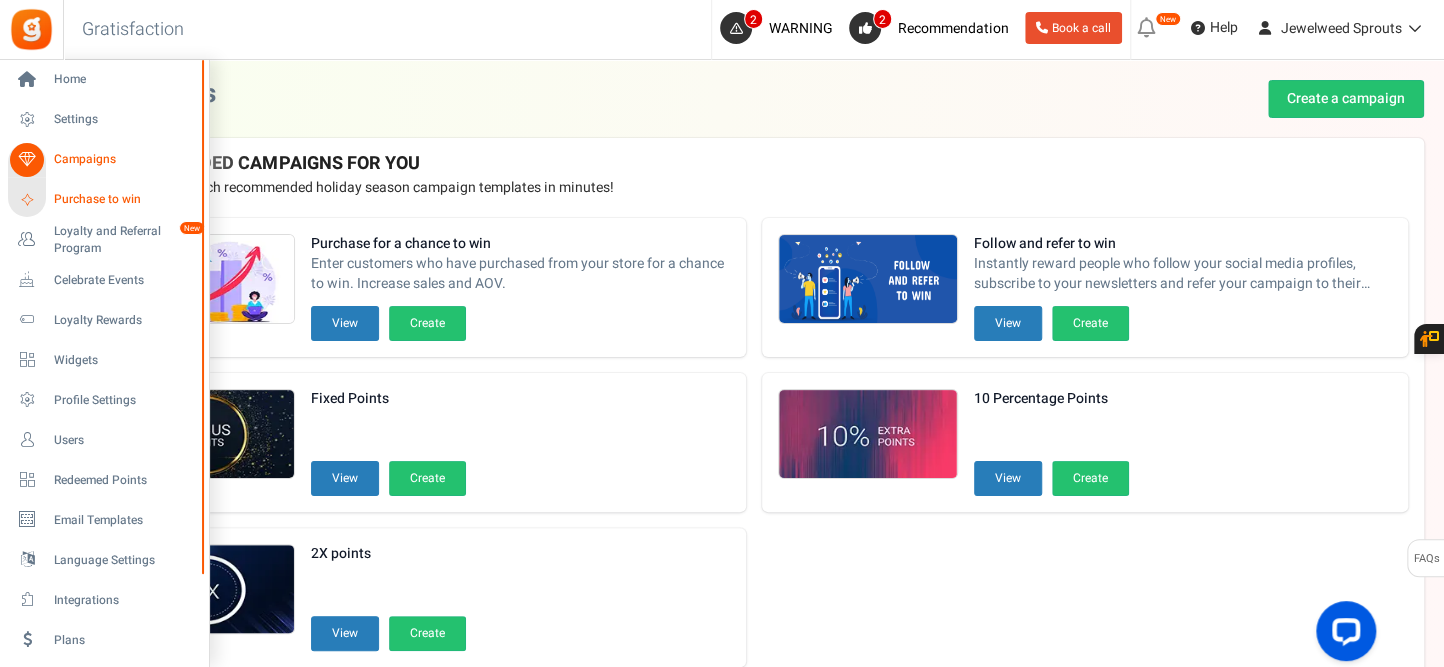 click at bounding box center (26, 199) 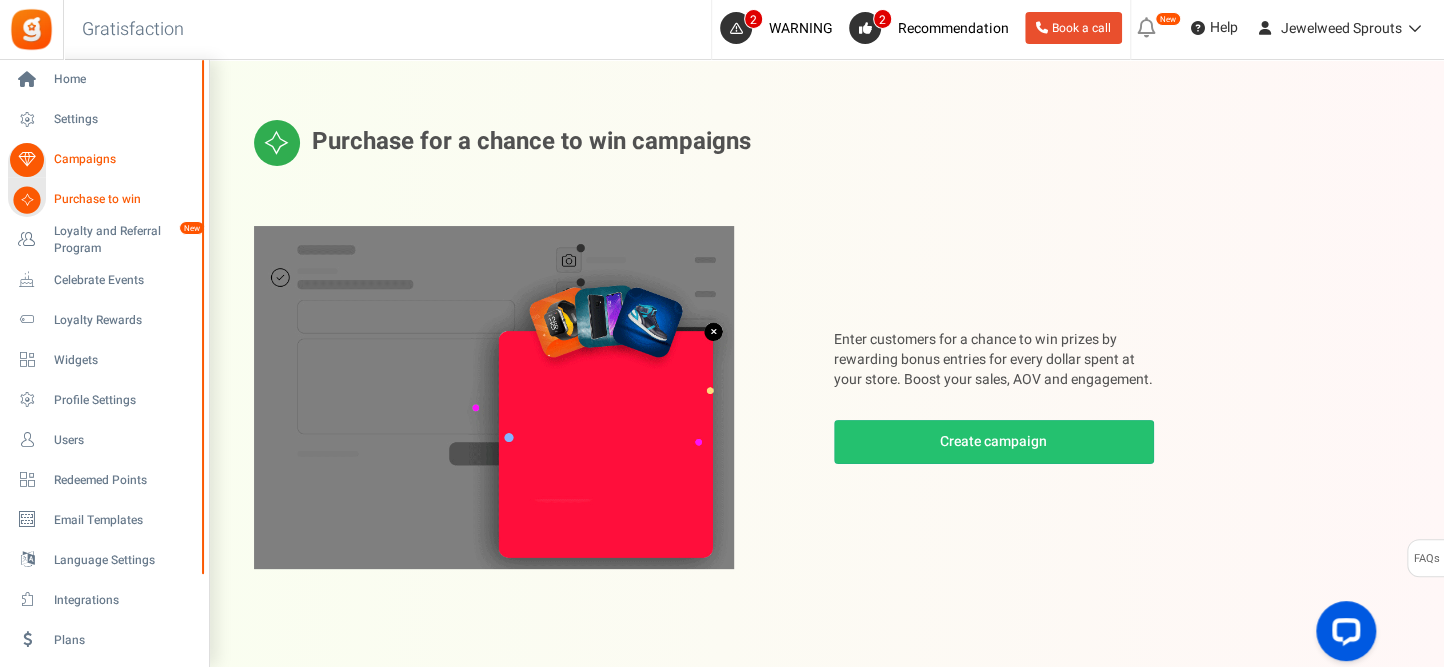 click on "Settings" at bounding box center [104, 120] 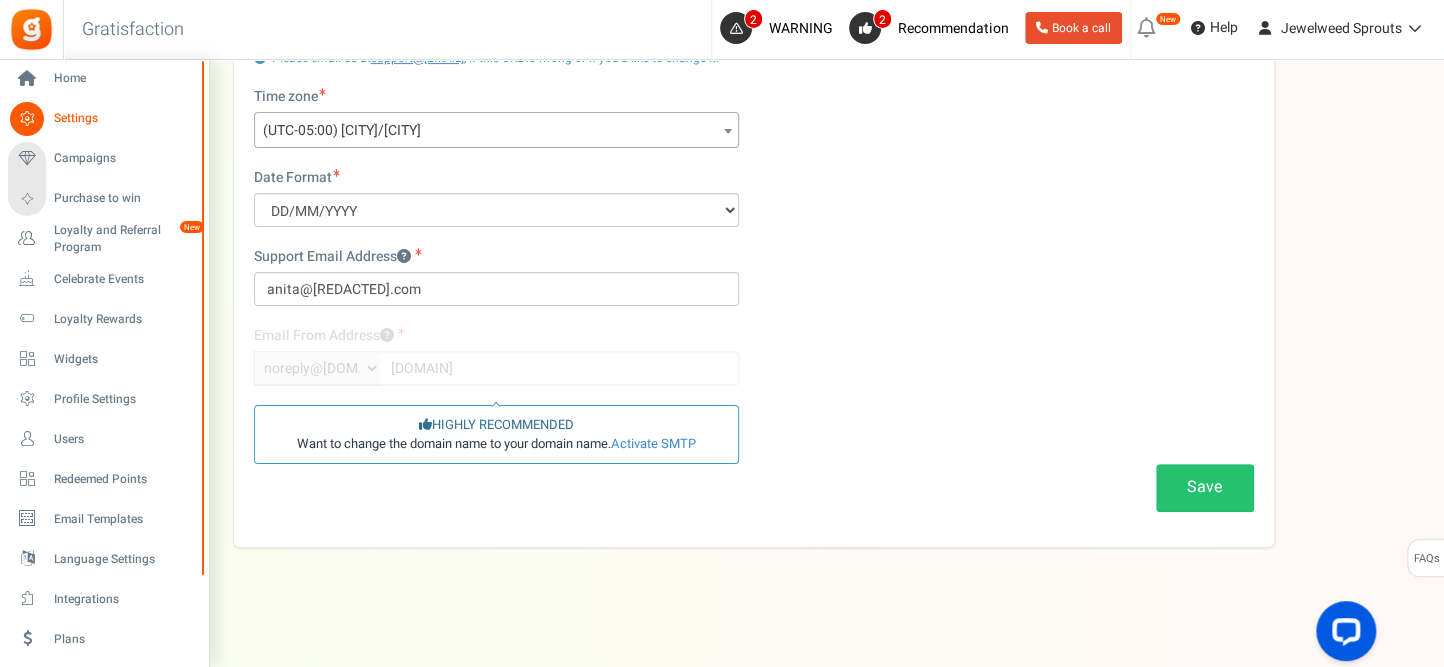 scroll, scrollTop: 329, scrollLeft: 0, axis: vertical 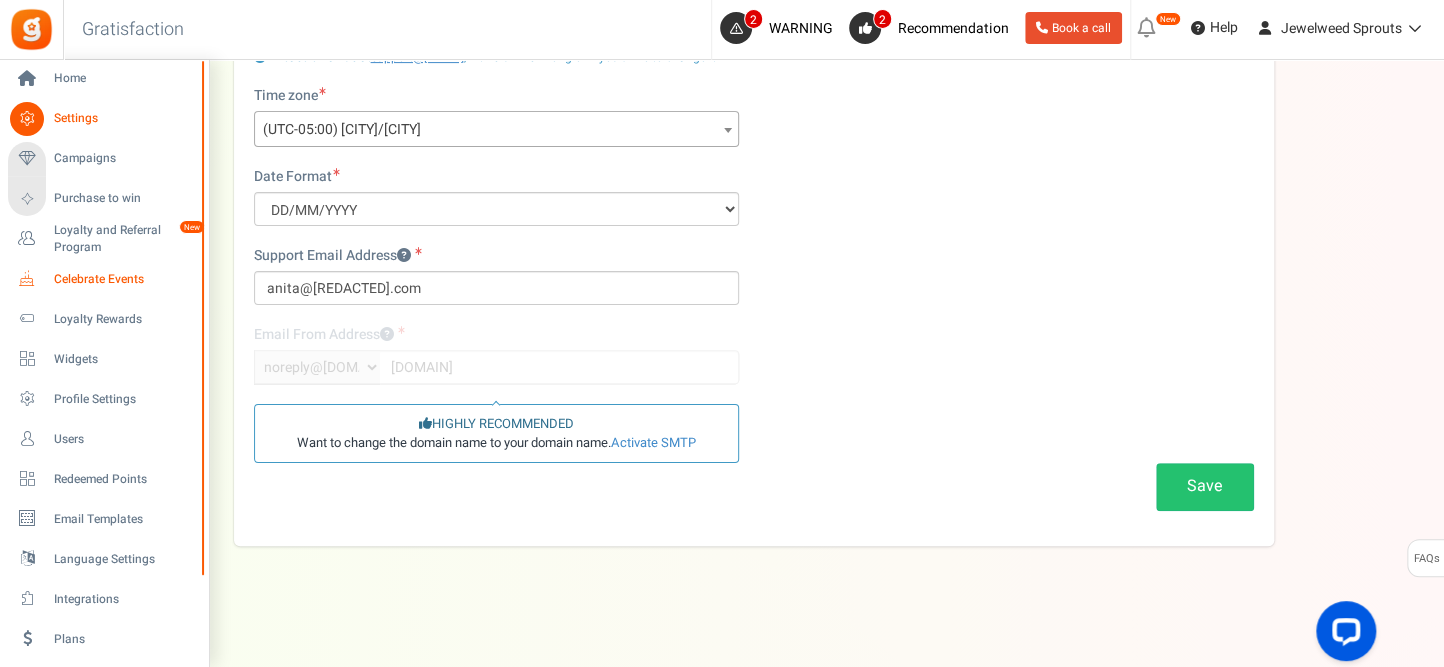 click on "Celebrate Events" at bounding box center (124, 279) 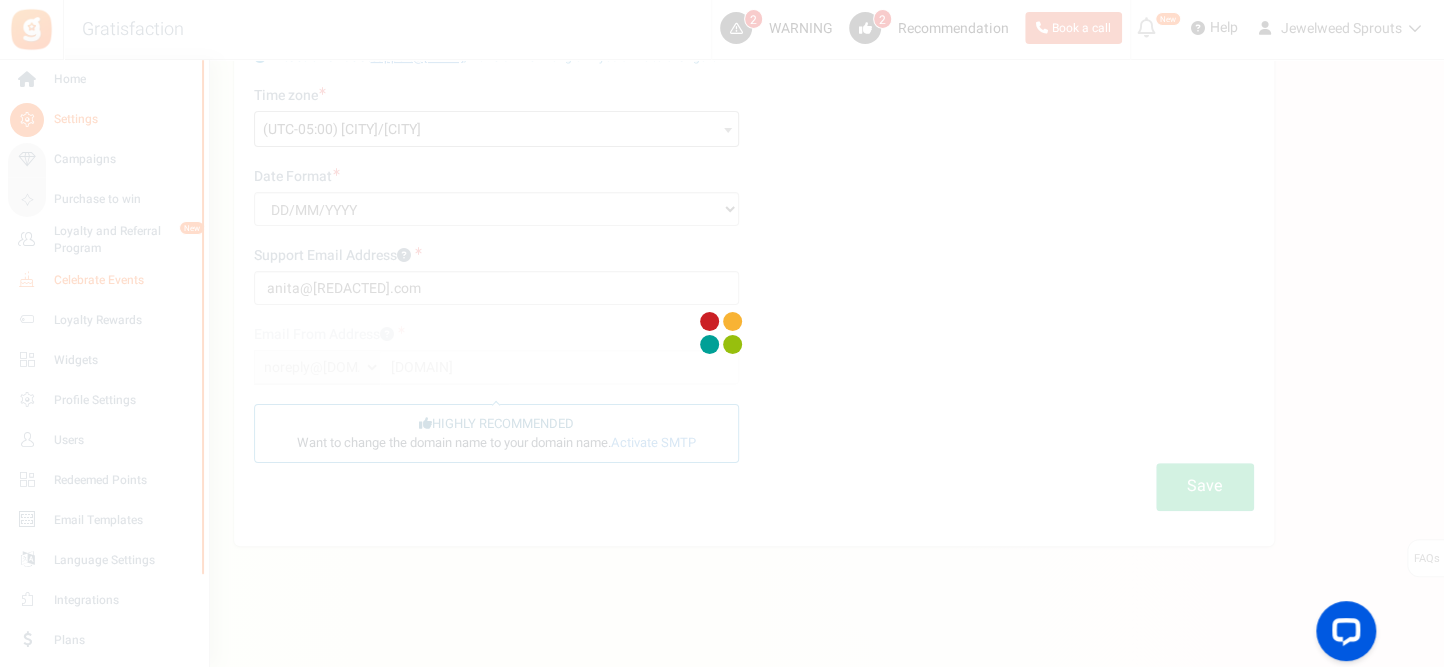 scroll, scrollTop: 0, scrollLeft: 0, axis: both 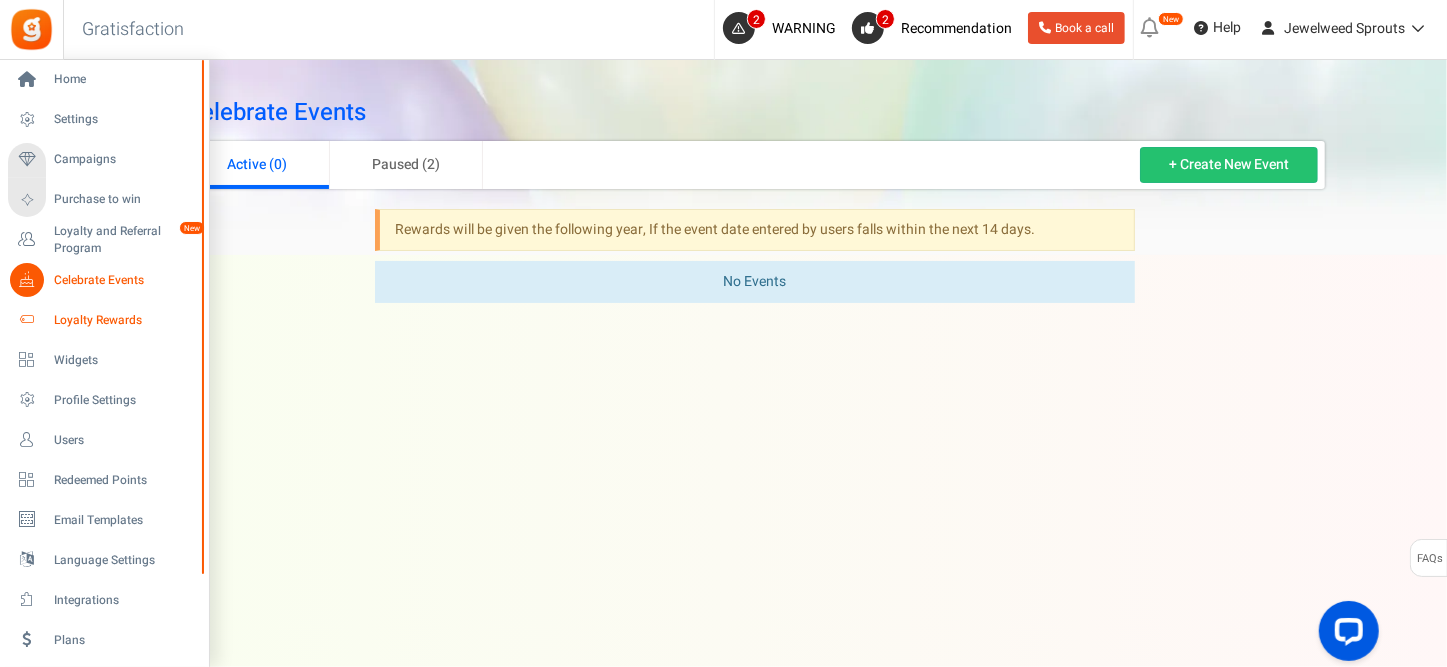 click on "Loyalty Rewards" at bounding box center [124, 320] 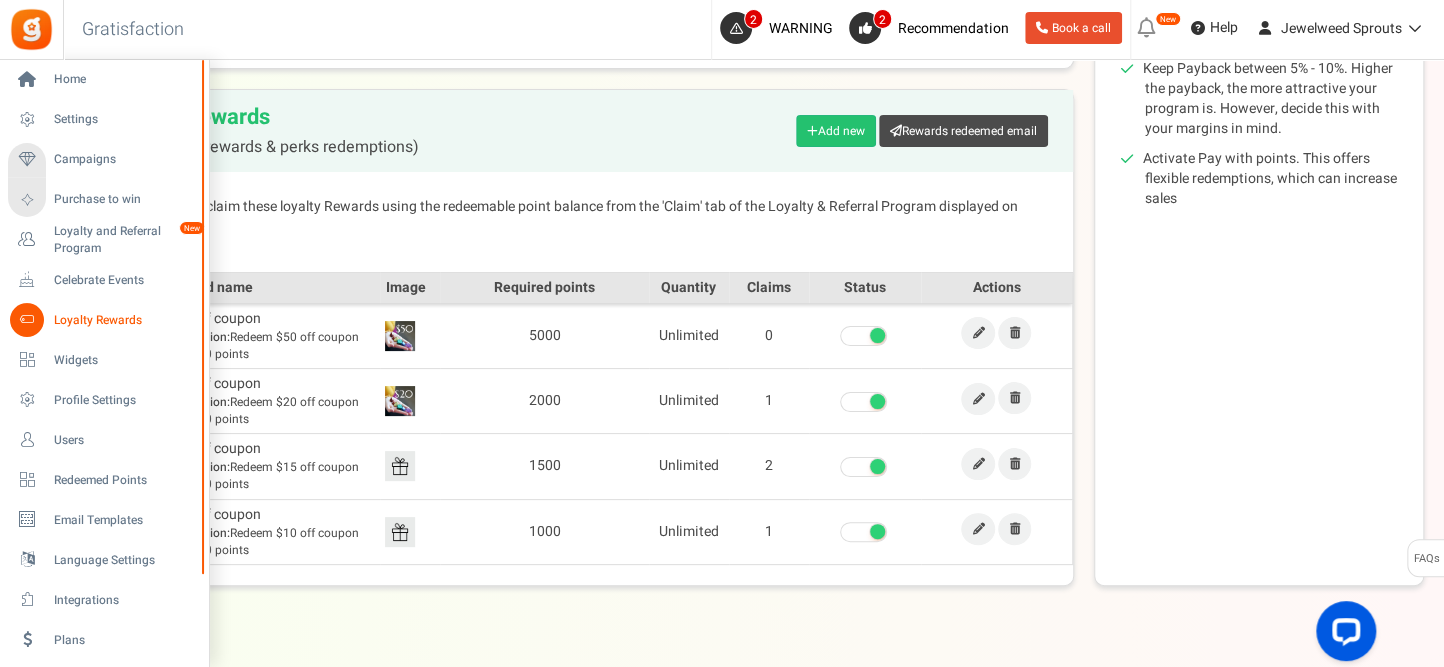scroll, scrollTop: 470, scrollLeft: 0, axis: vertical 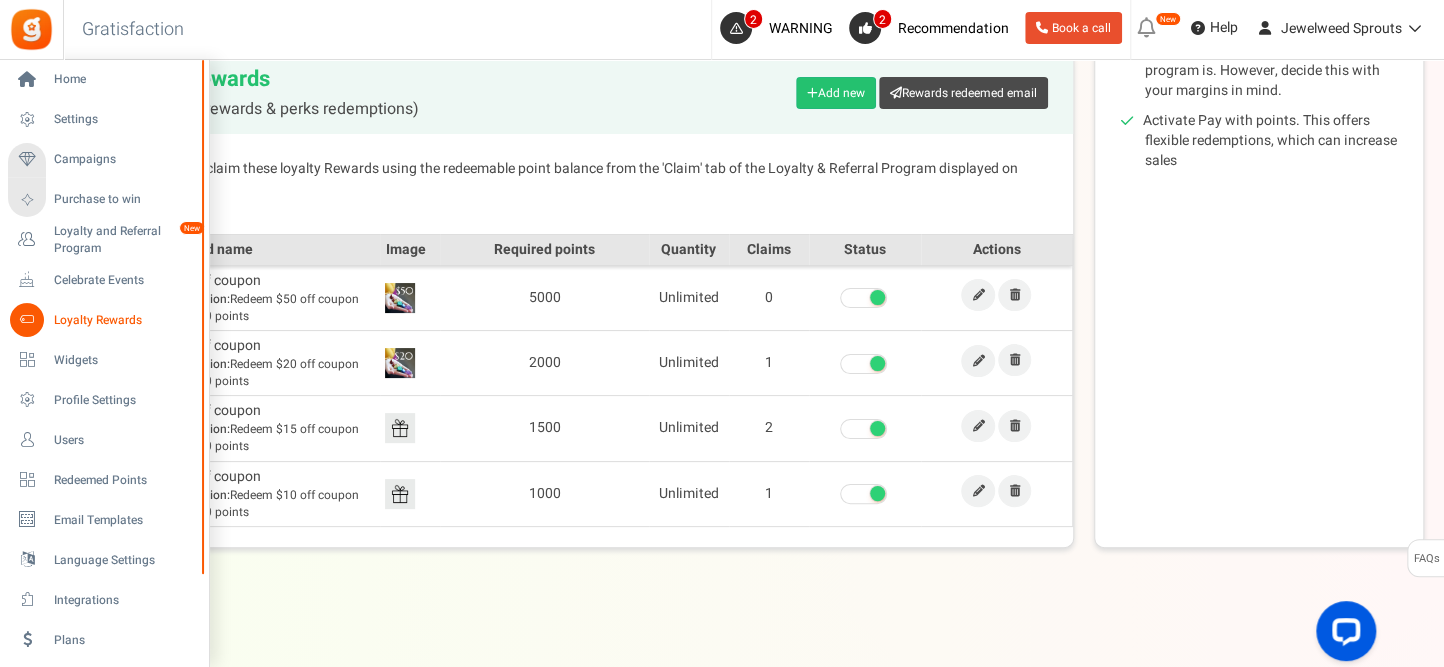 click at bounding box center (863, 298) 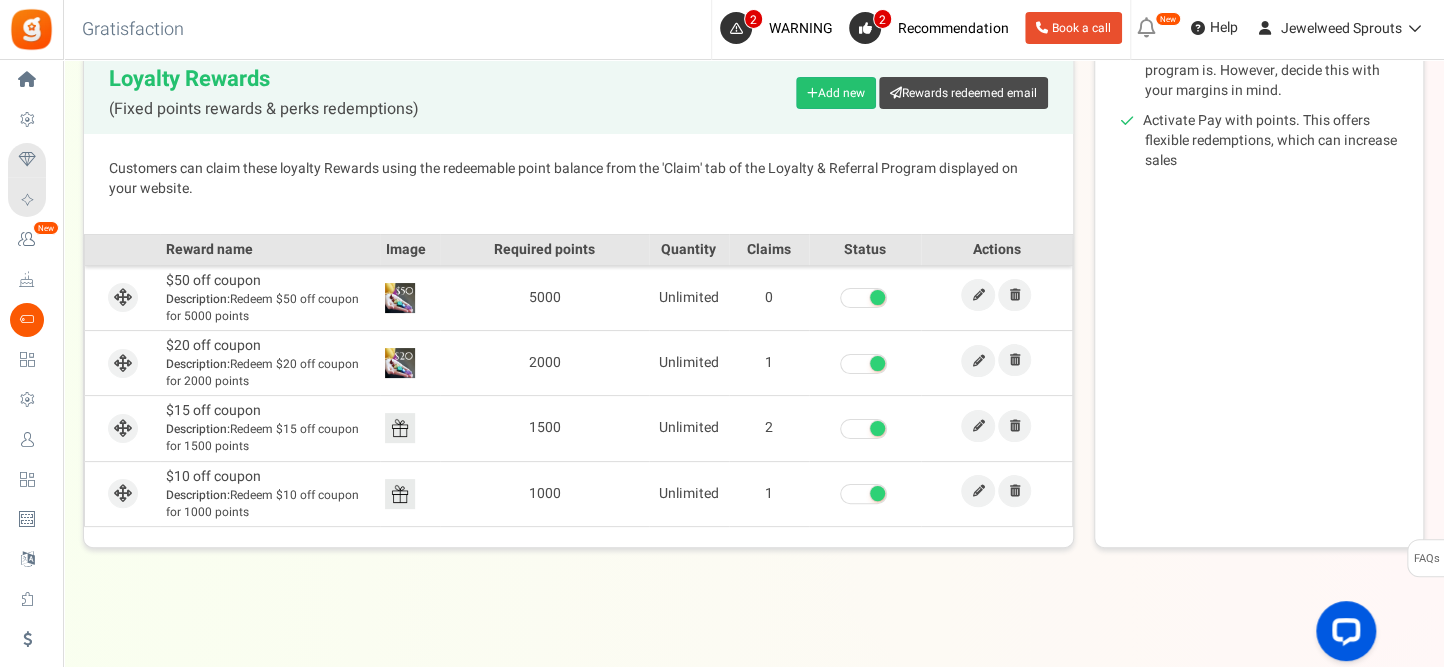 click at bounding box center (840, 298) 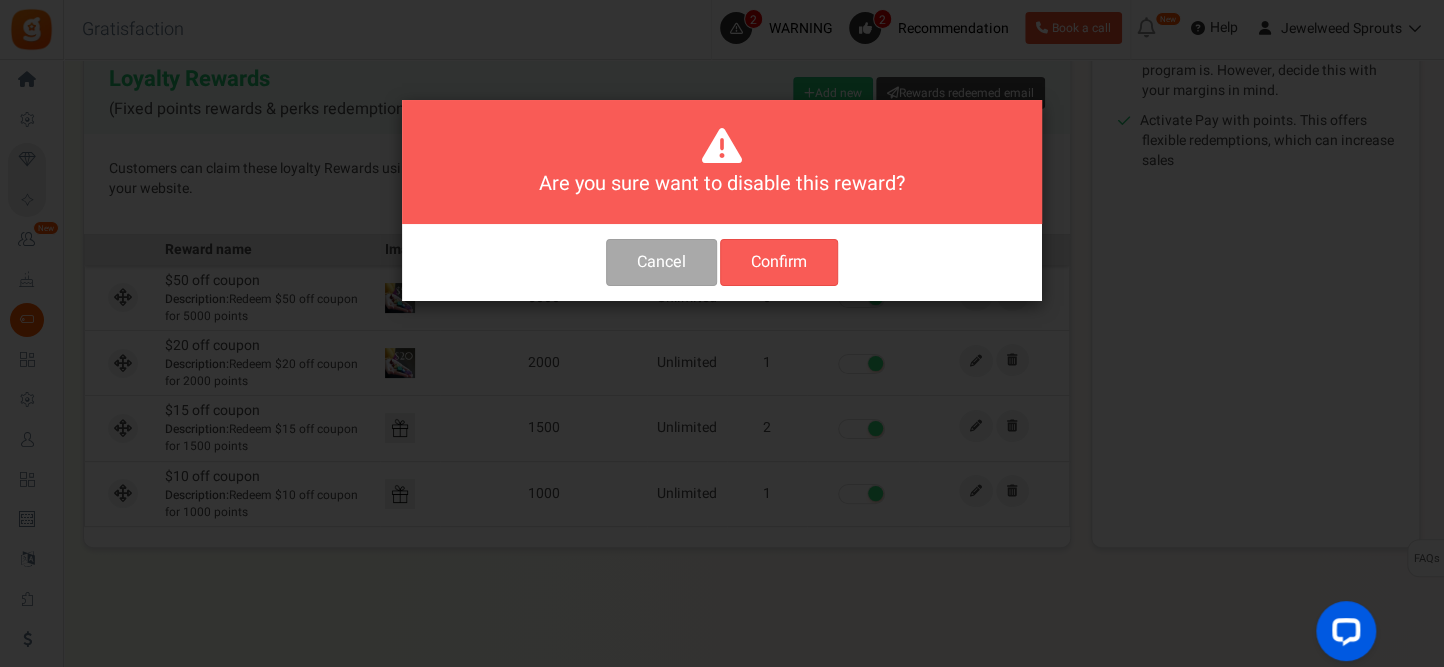 scroll, scrollTop: 0, scrollLeft: 0, axis: both 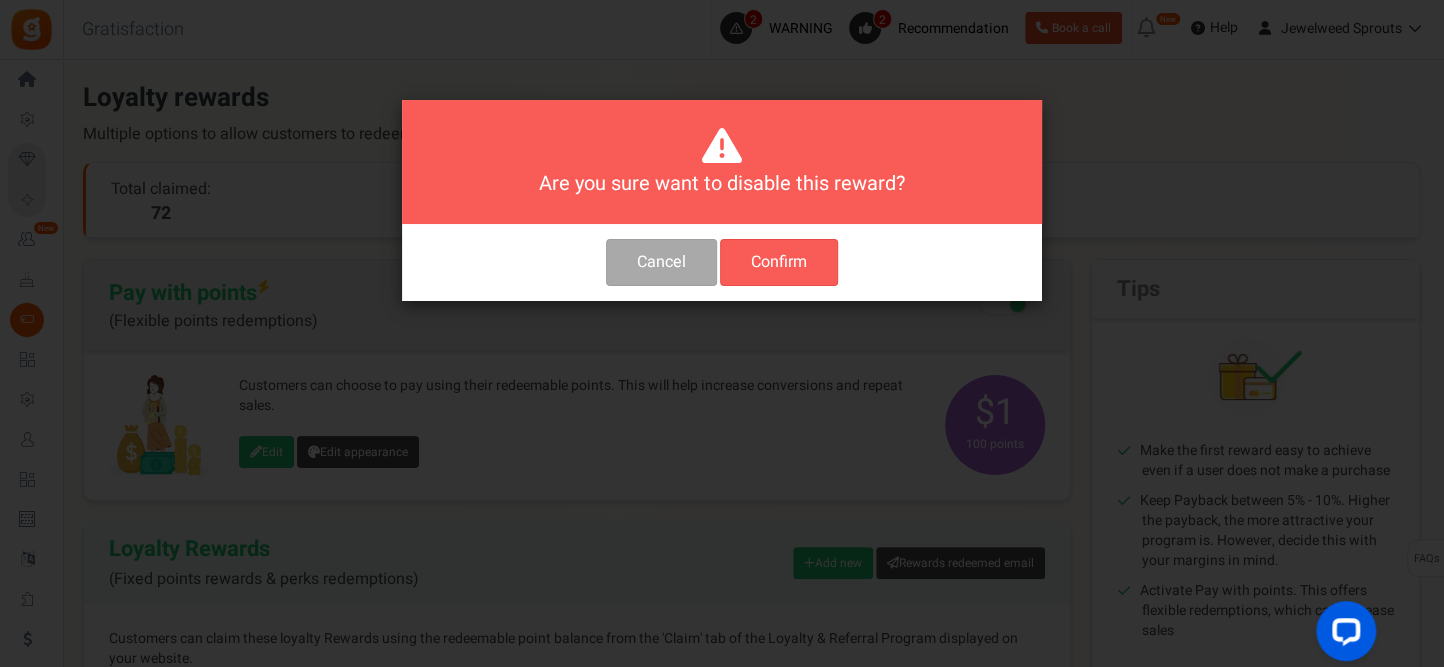 click on "Confirm" at bounding box center [779, 262] 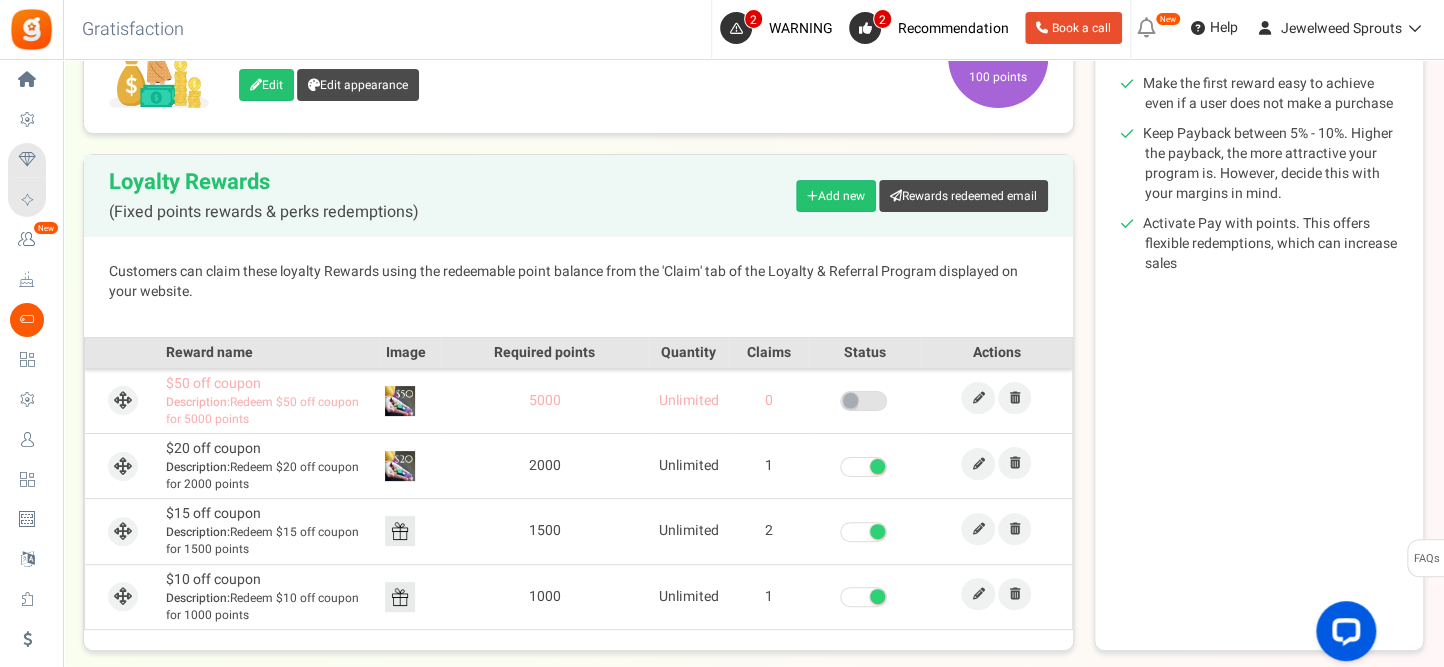 scroll, scrollTop: 470, scrollLeft: 0, axis: vertical 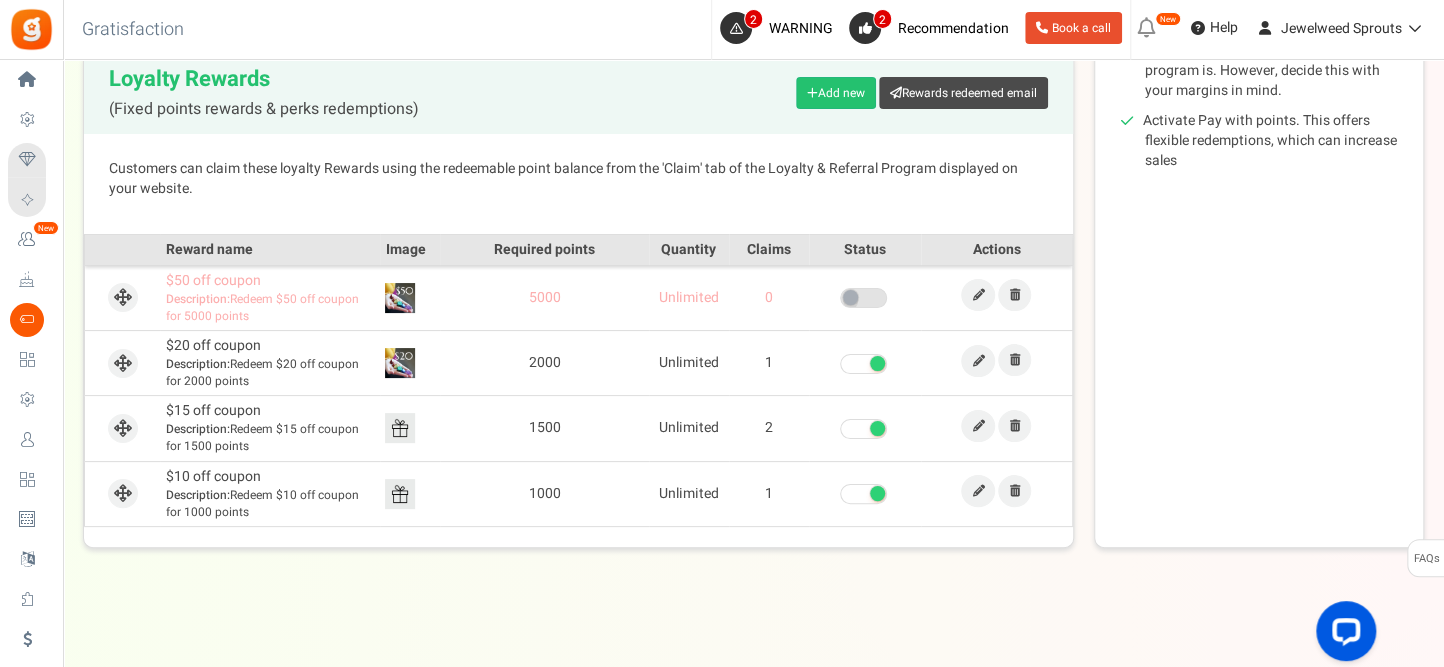 click at bounding box center (877, 363) 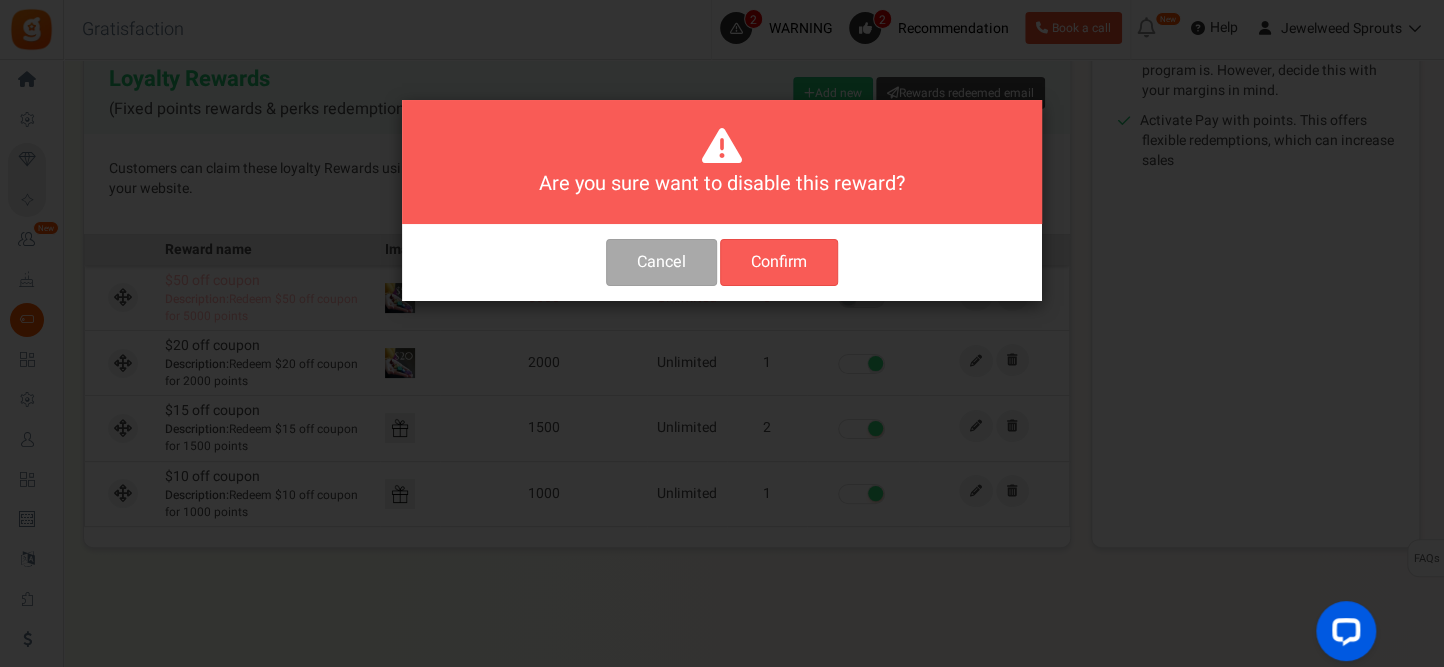 scroll, scrollTop: 0, scrollLeft: 0, axis: both 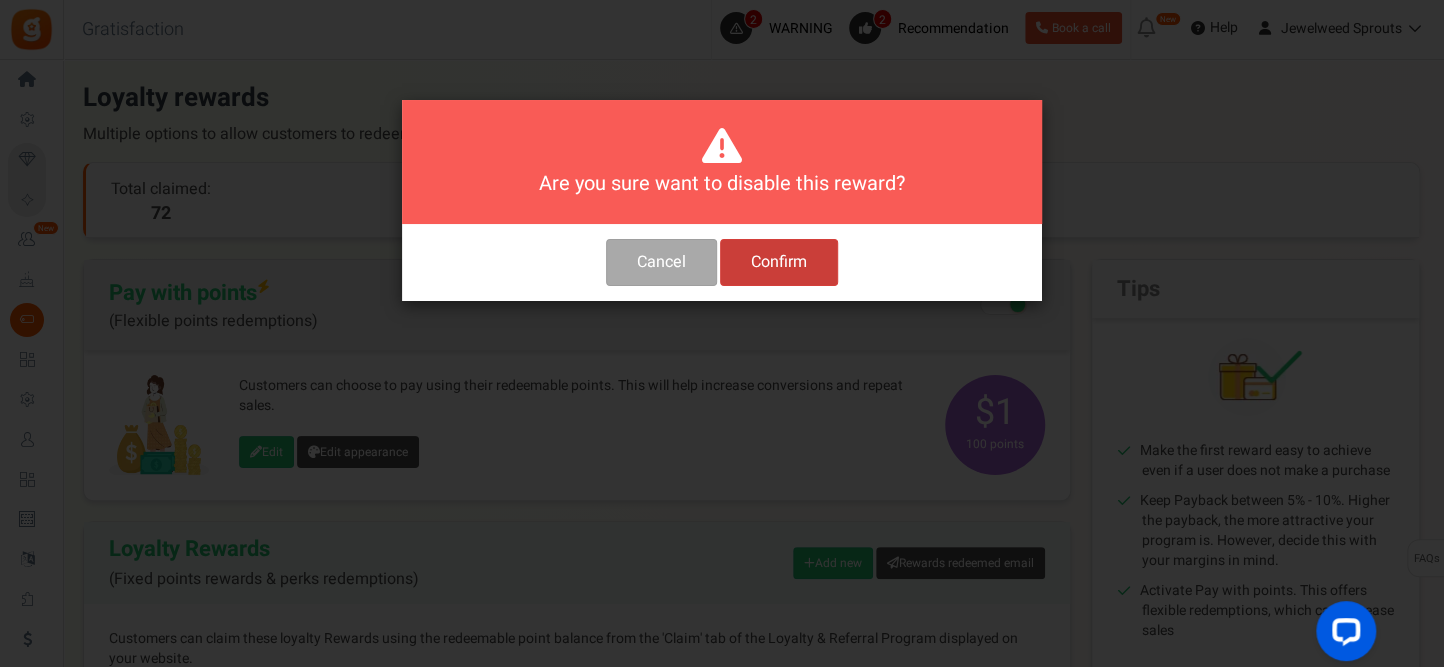 click on "Confirm" at bounding box center [779, 262] 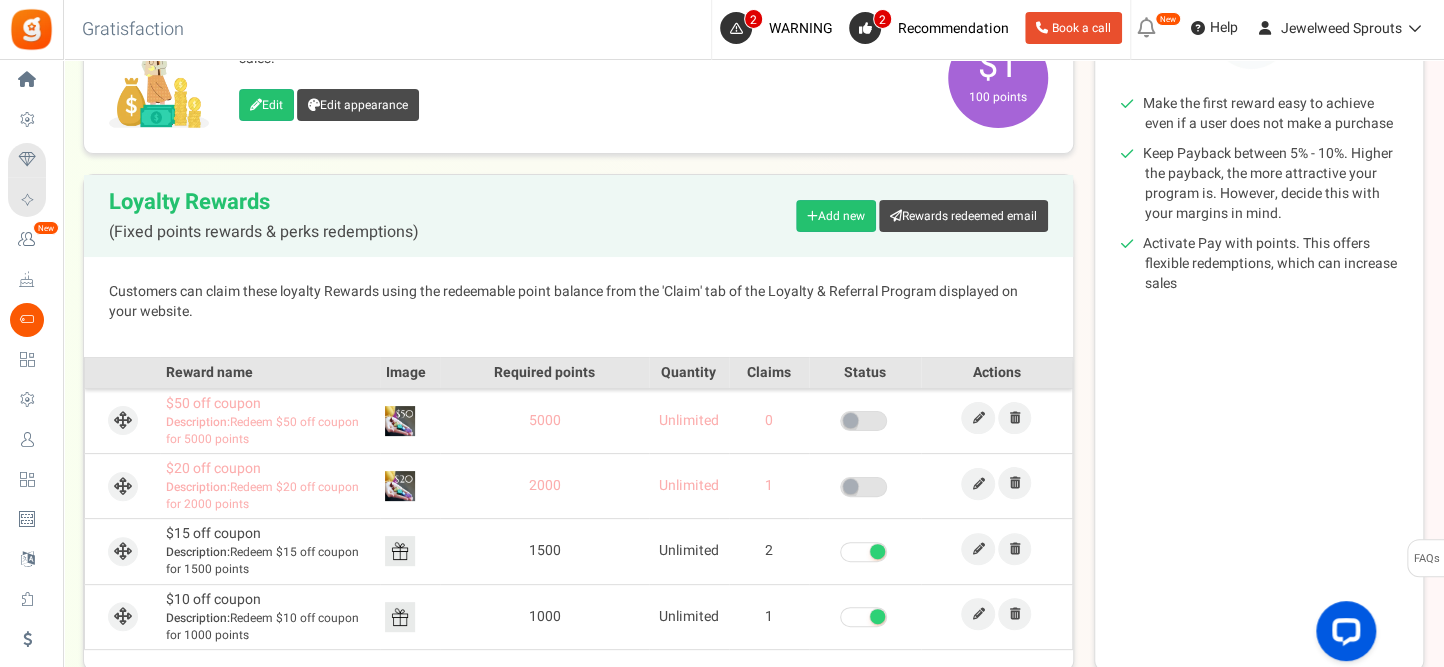 scroll, scrollTop: 348, scrollLeft: 0, axis: vertical 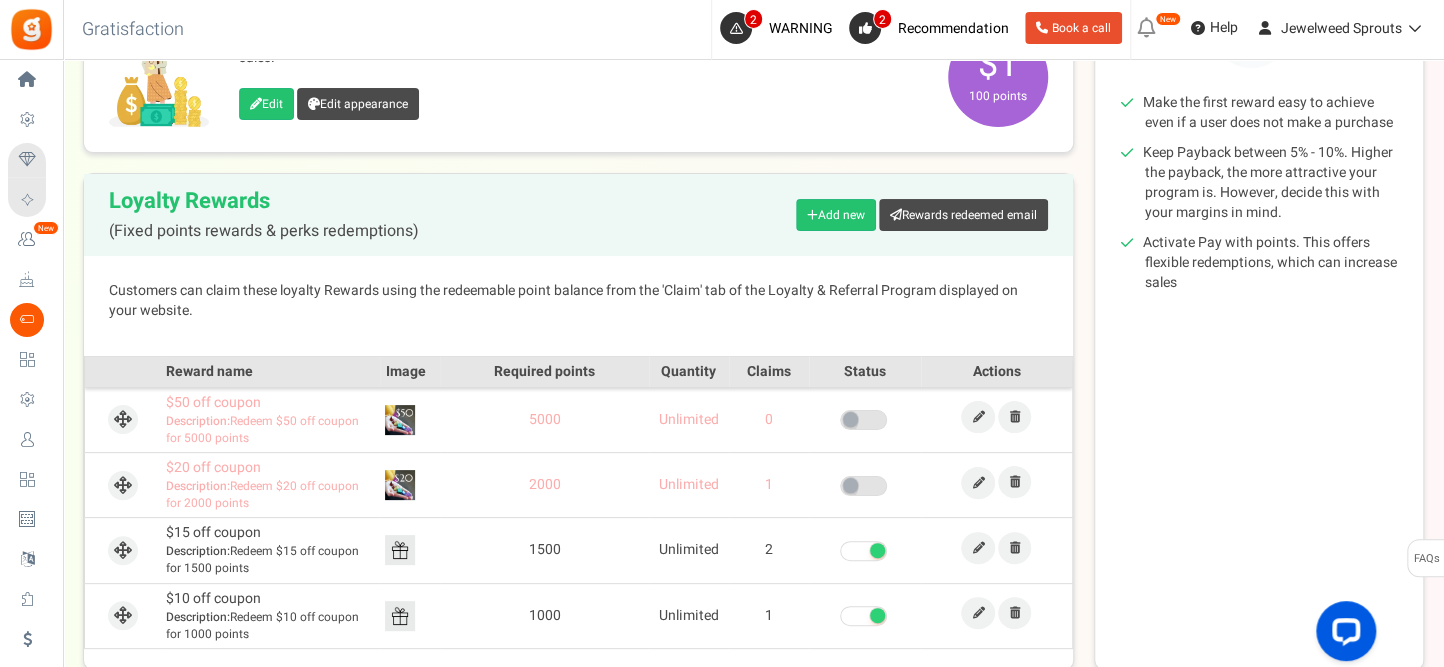 click at bounding box center (877, 550) 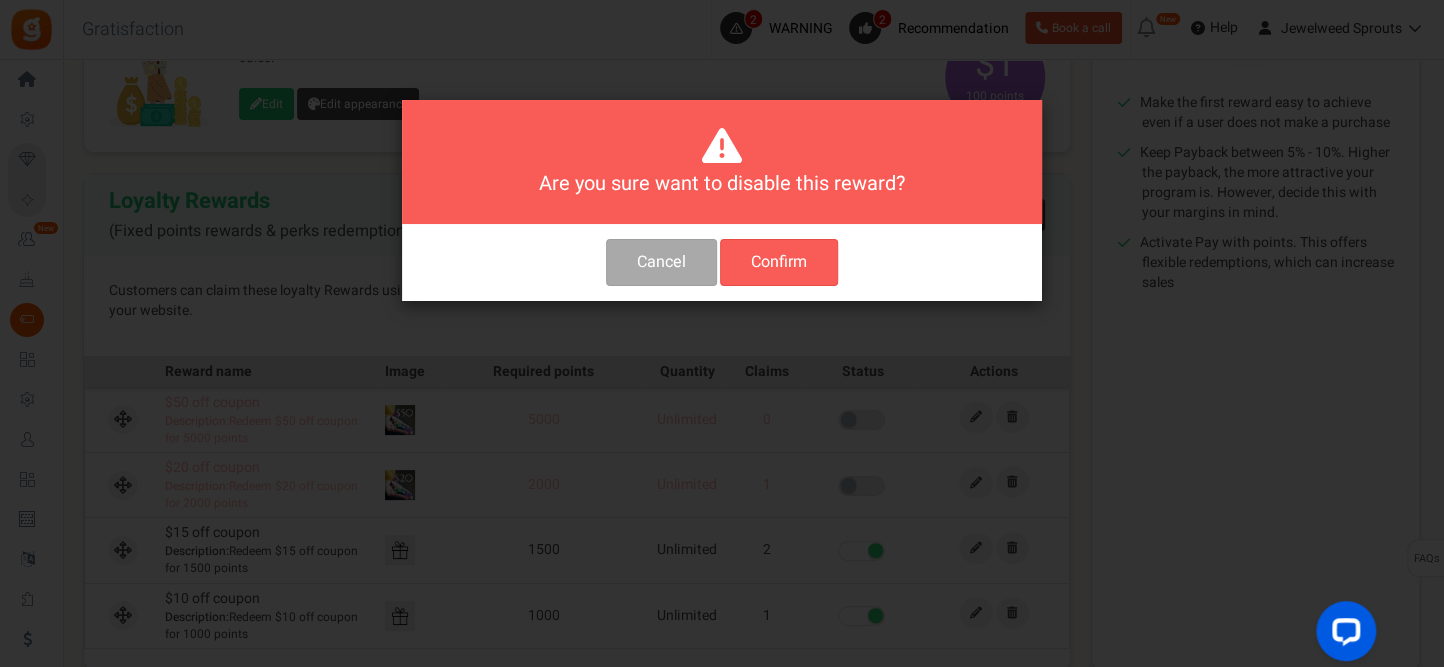 scroll, scrollTop: 0, scrollLeft: 0, axis: both 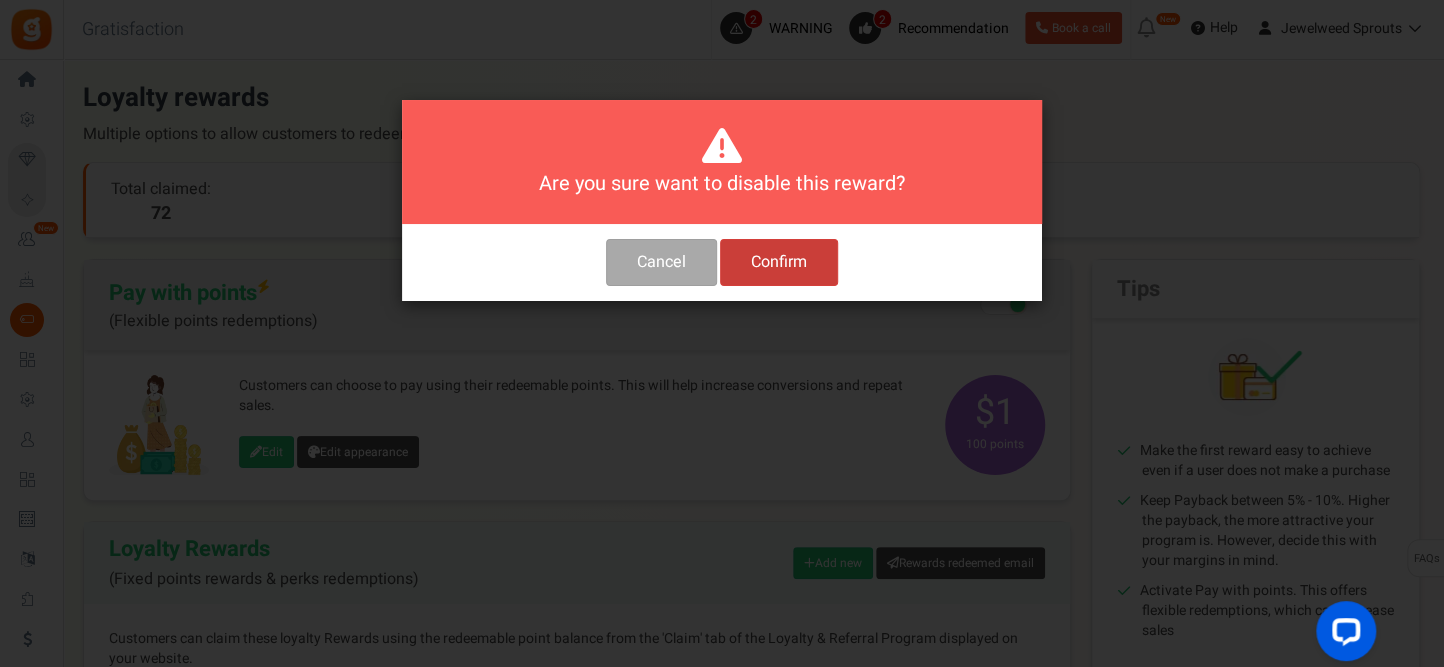 click on "Confirm" at bounding box center (779, 262) 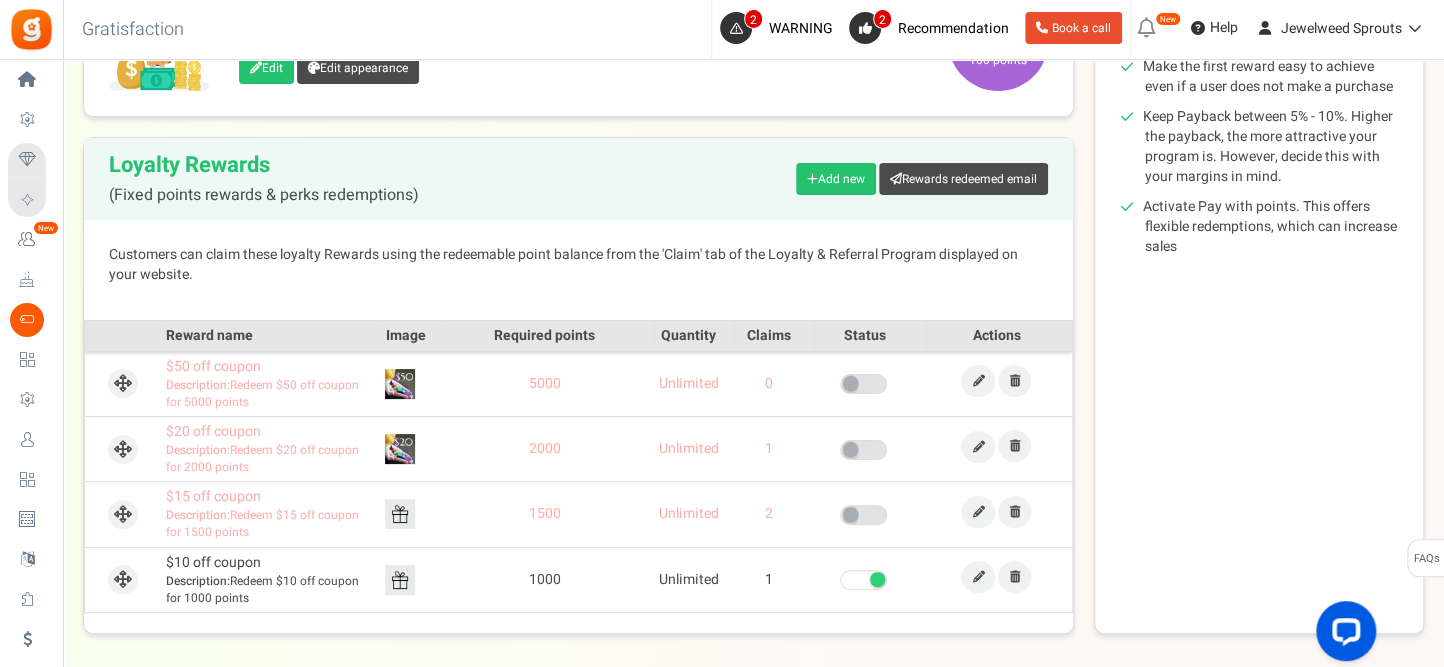 scroll, scrollTop: 392, scrollLeft: 0, axis: vertical 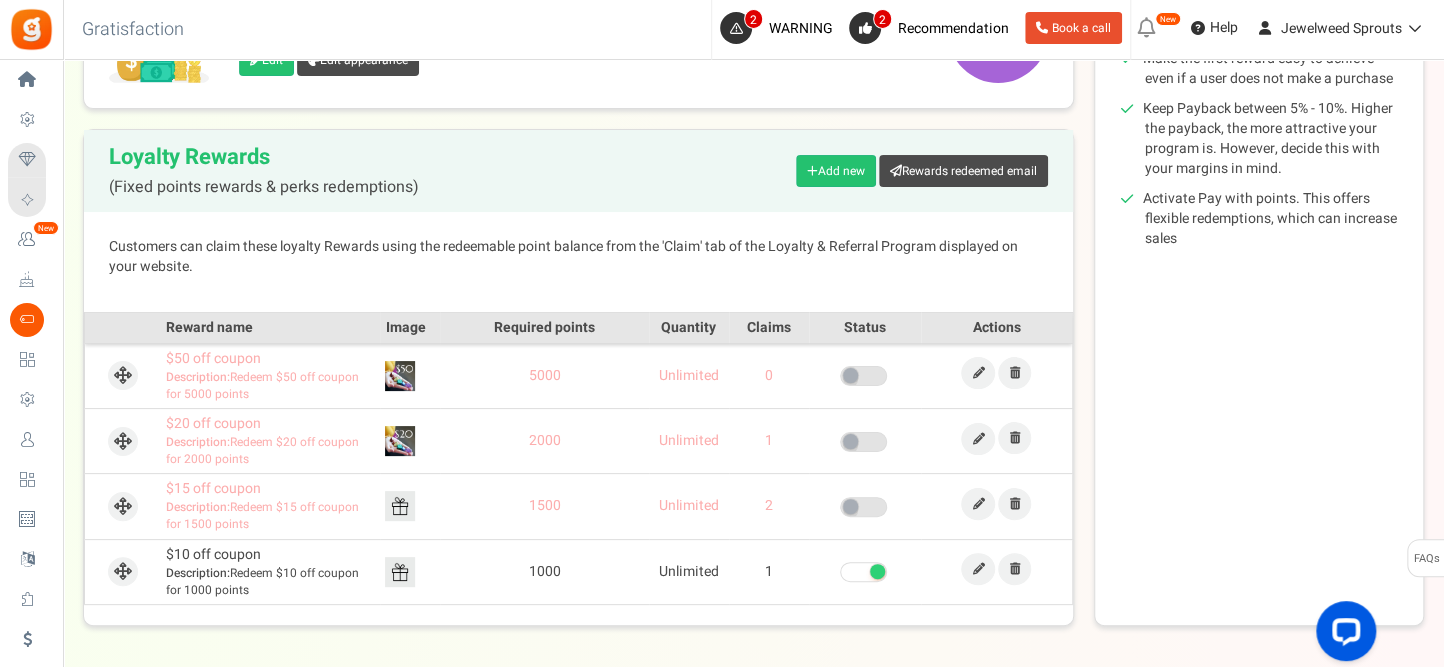 click at bounding box center (877, 571) 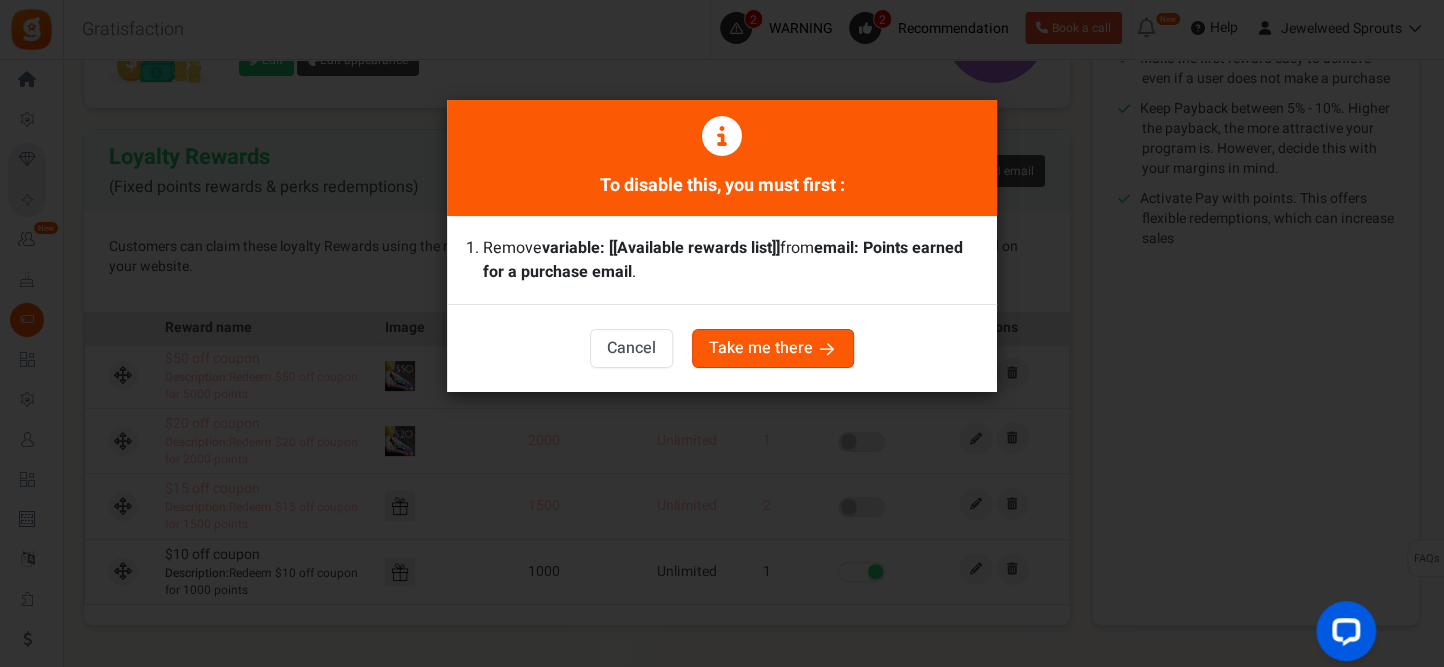 click on "Take me there" at bounding box center [773, 348] 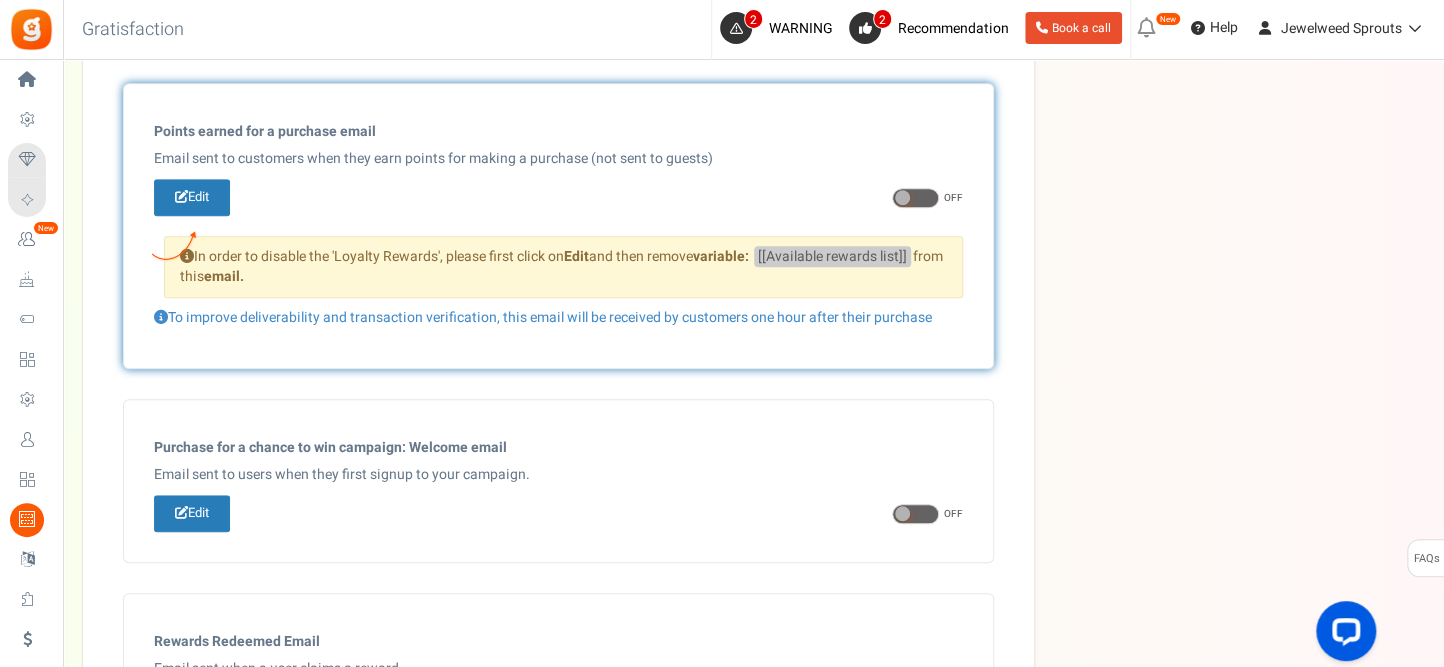 scroll, scrollTop: 755, scrollLeft: 0, axis: vertical 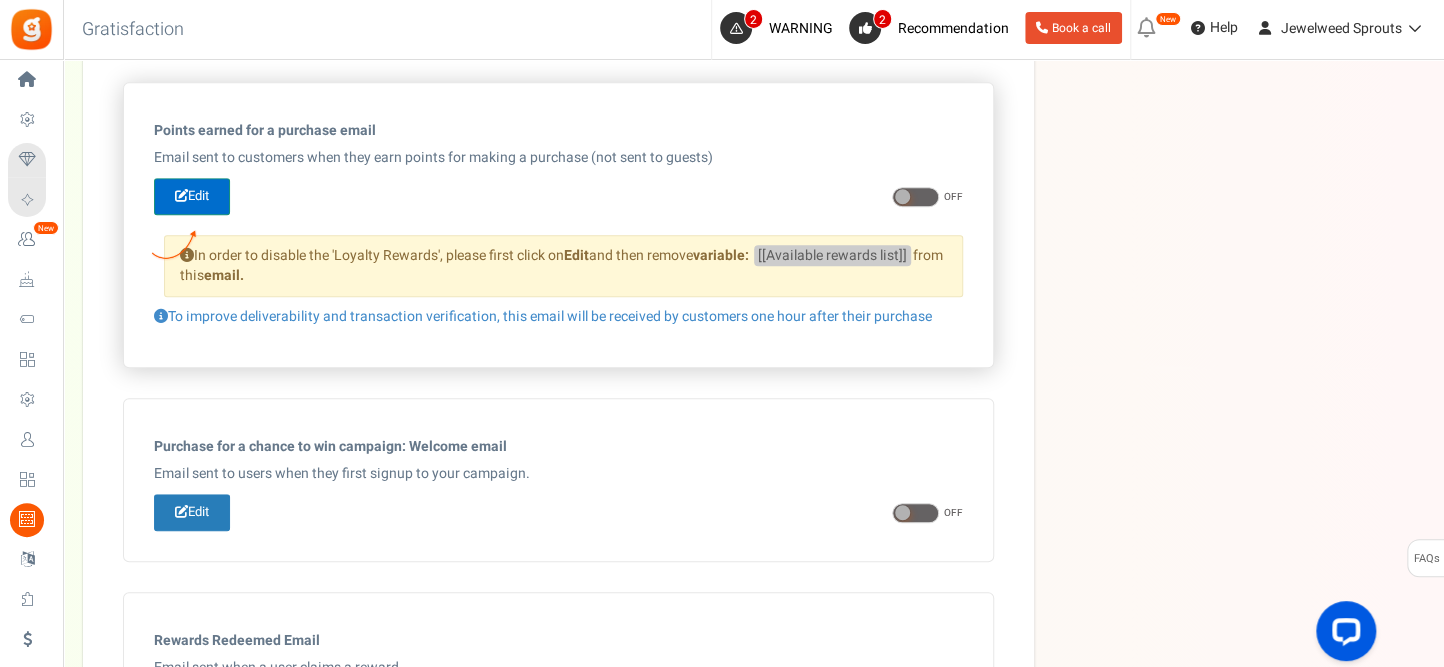 click on "Edit" at bounding box center [192, 196] 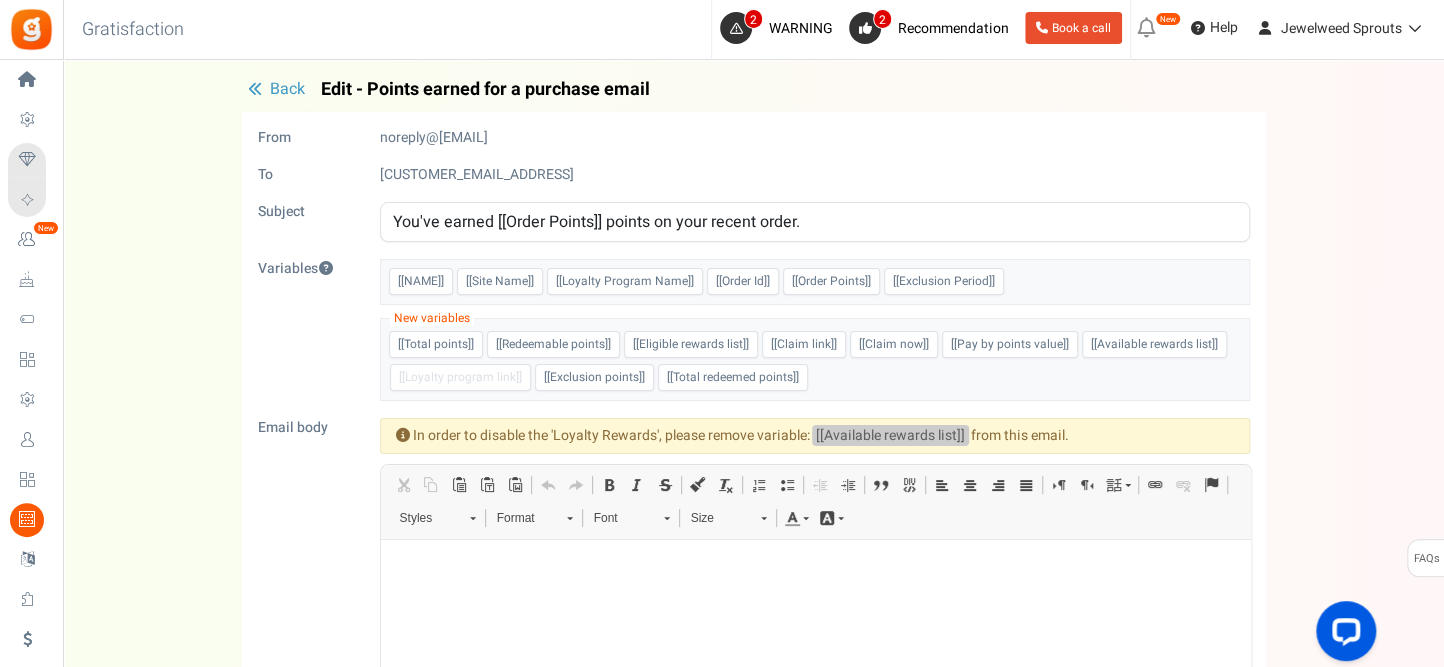 scroll, scrollTop: 0, scrollLeft: 0, axis: both 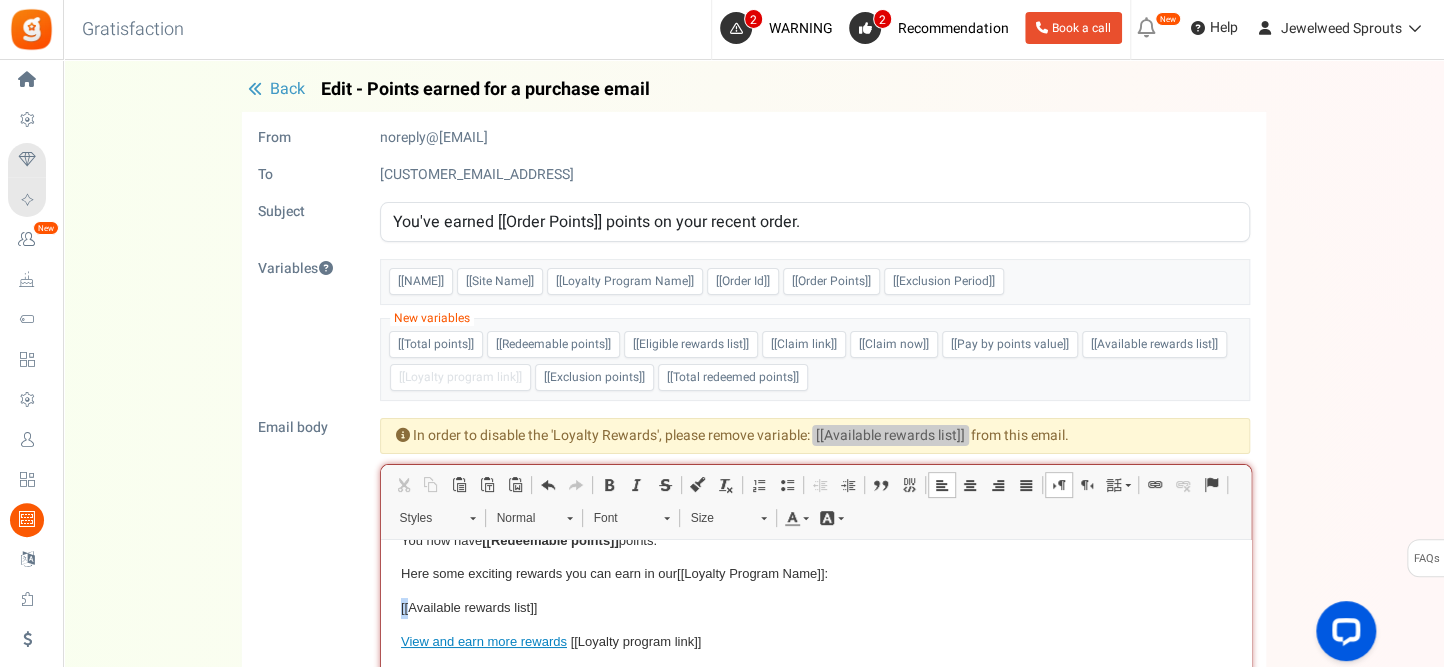 drag, startPoint x: 543, startPoint y: 613, endPoint x: 354, endPoint y: 597, distance: 189.67604 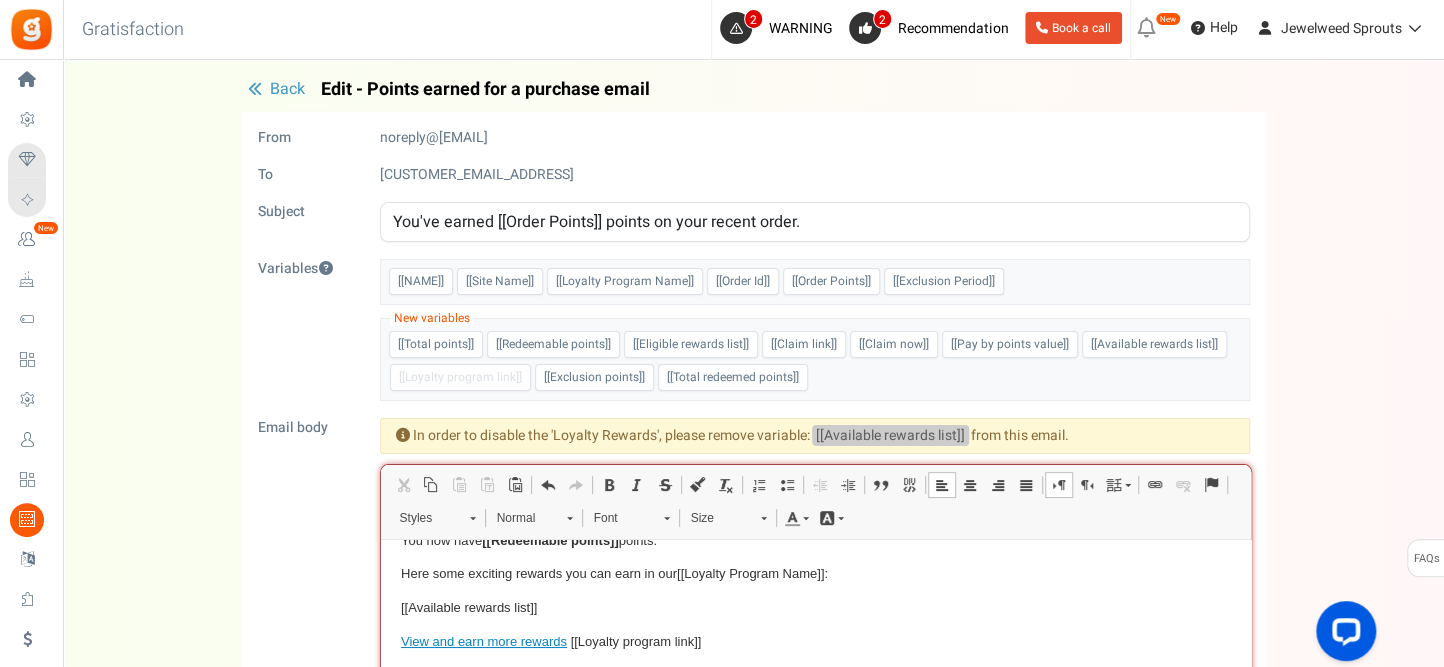 click on "[[Available rewards list]]" at bounding box center [815, 608] 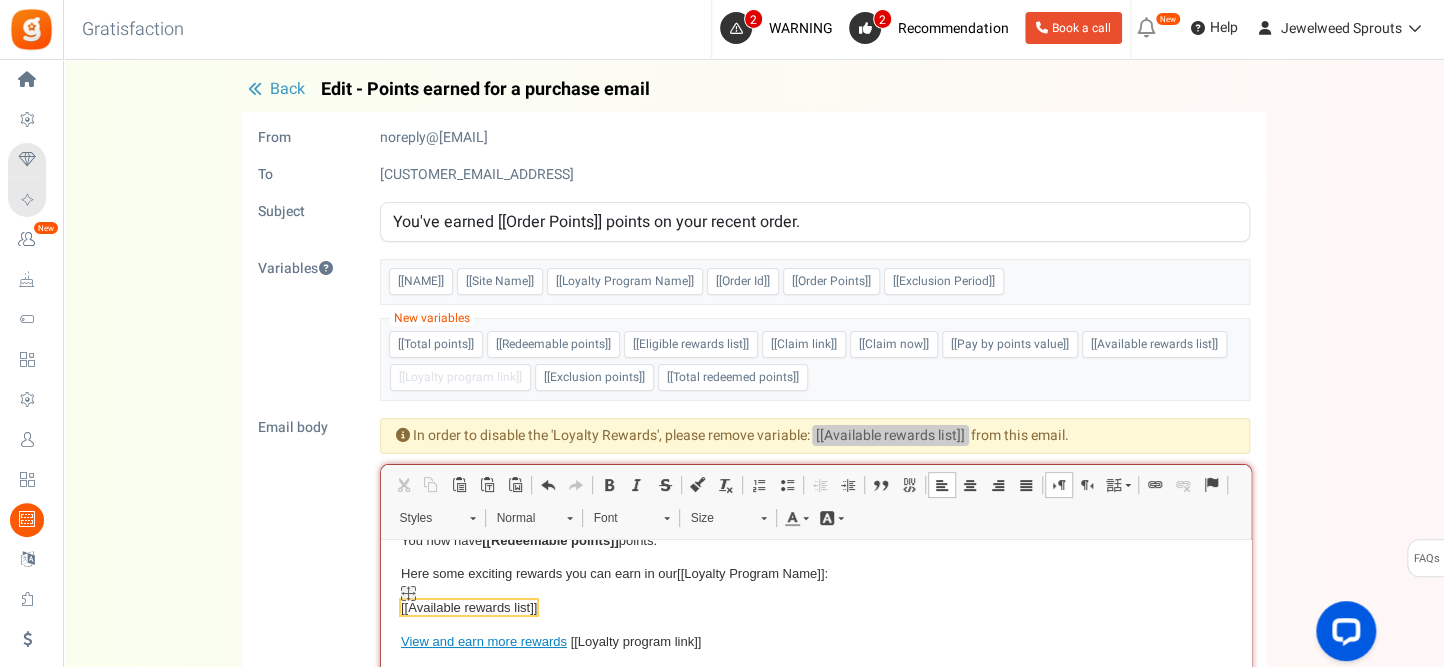 drag, startPoint x: 556, startPoint y: 601, endPoint x: 418, endPoint y: 597, distance: 138.05795 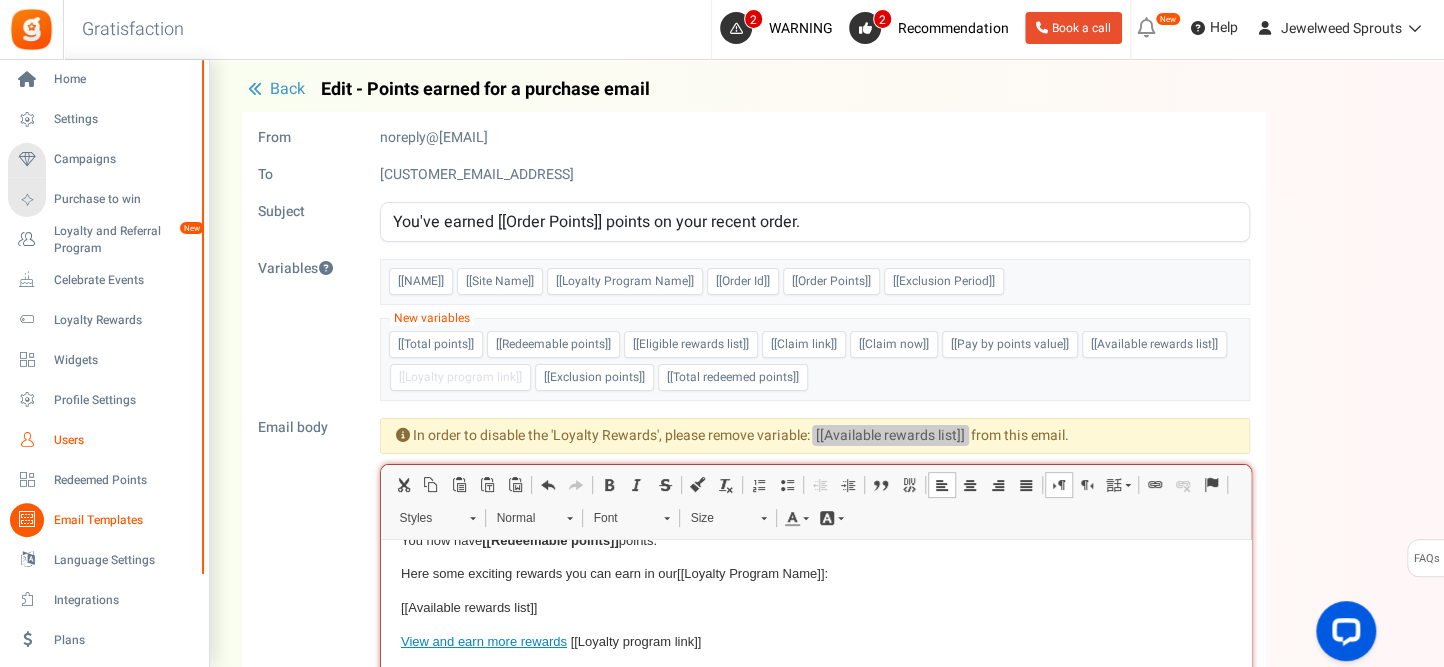 click at bounding box center (27, 440) 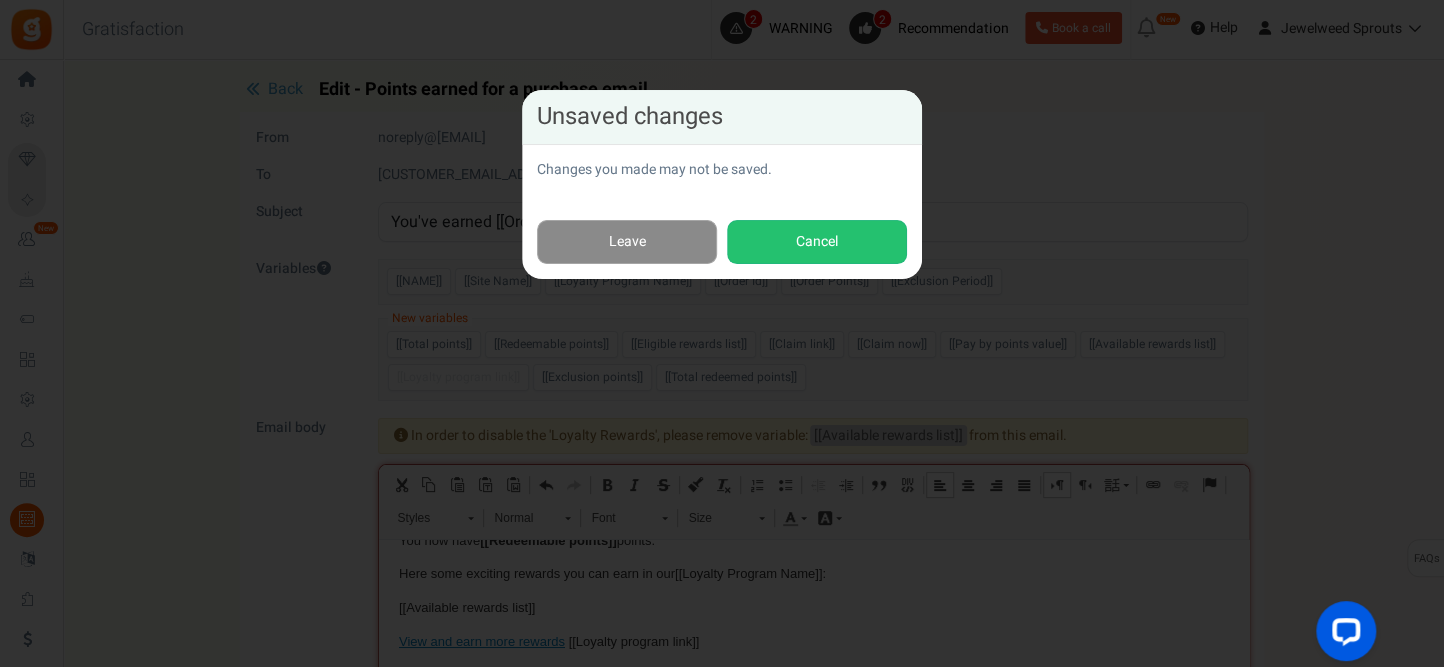 click on "Leave" at bounding box center [627, 242] 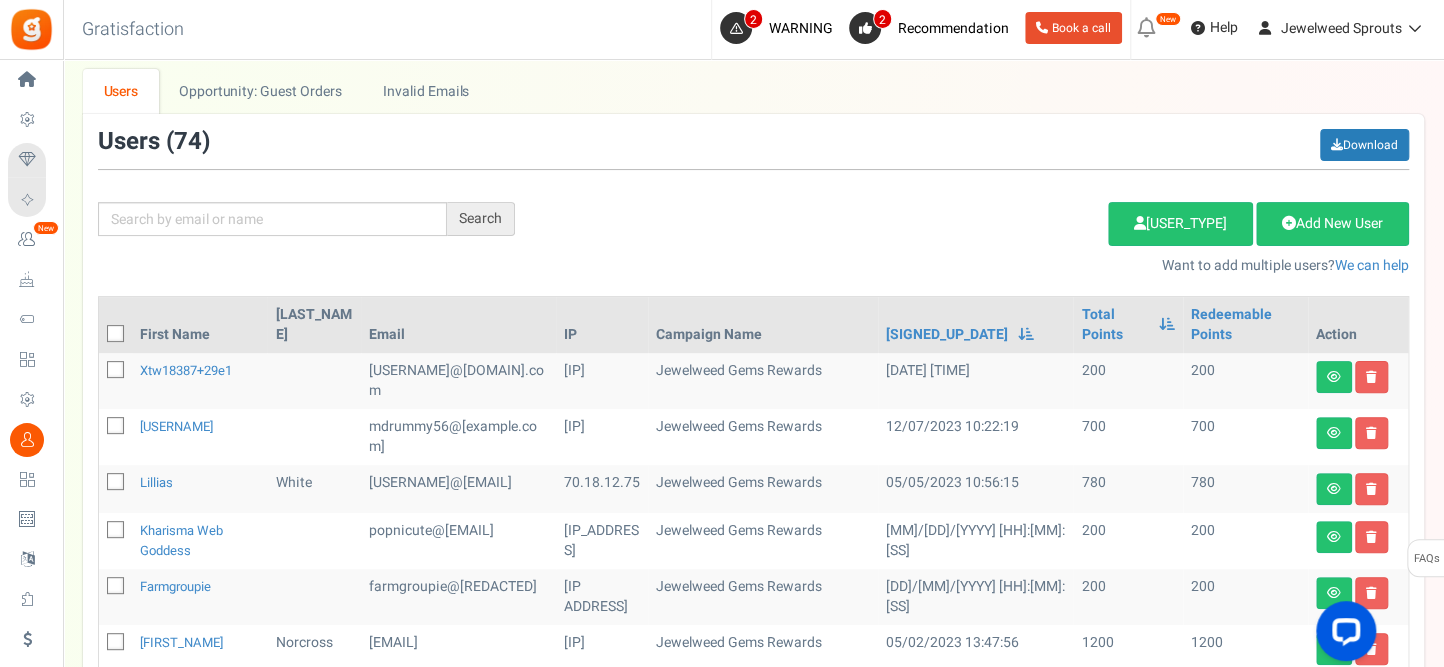scroll, scrollTop: 0, scrollLeft: 0, axis: both 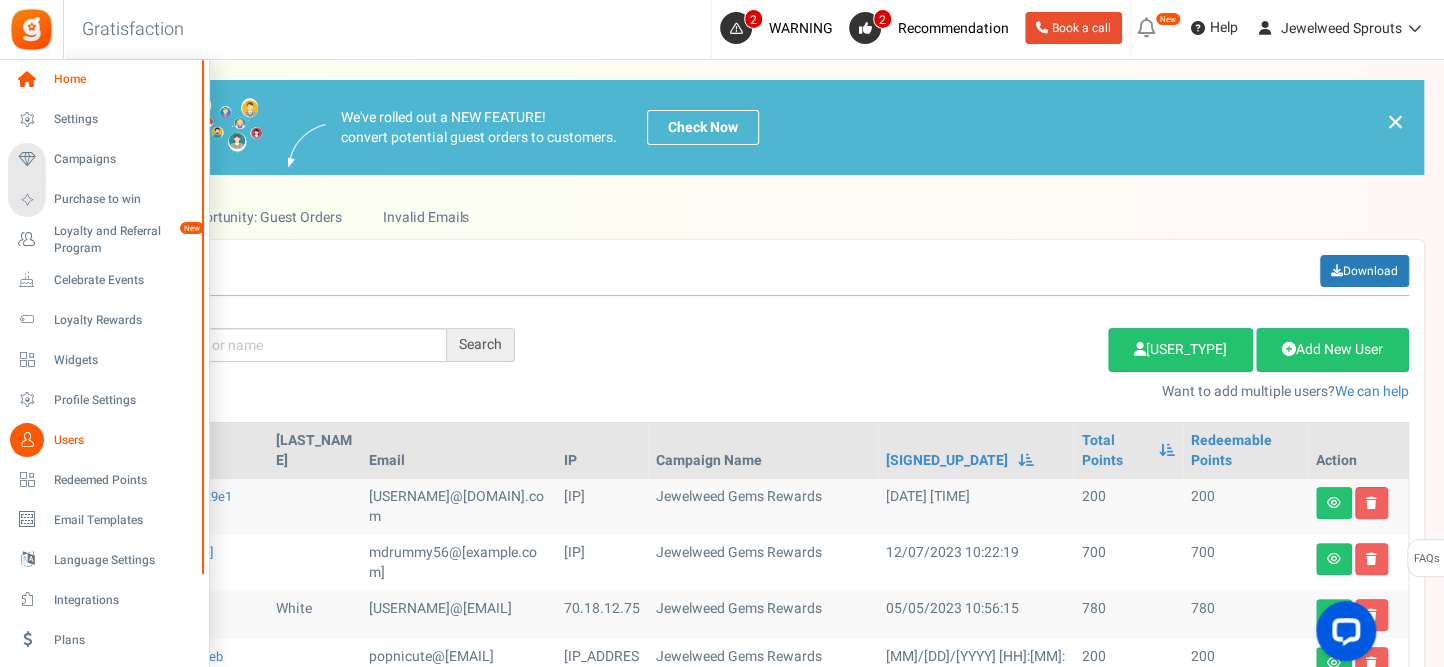 click at bounding box center (27, 80) 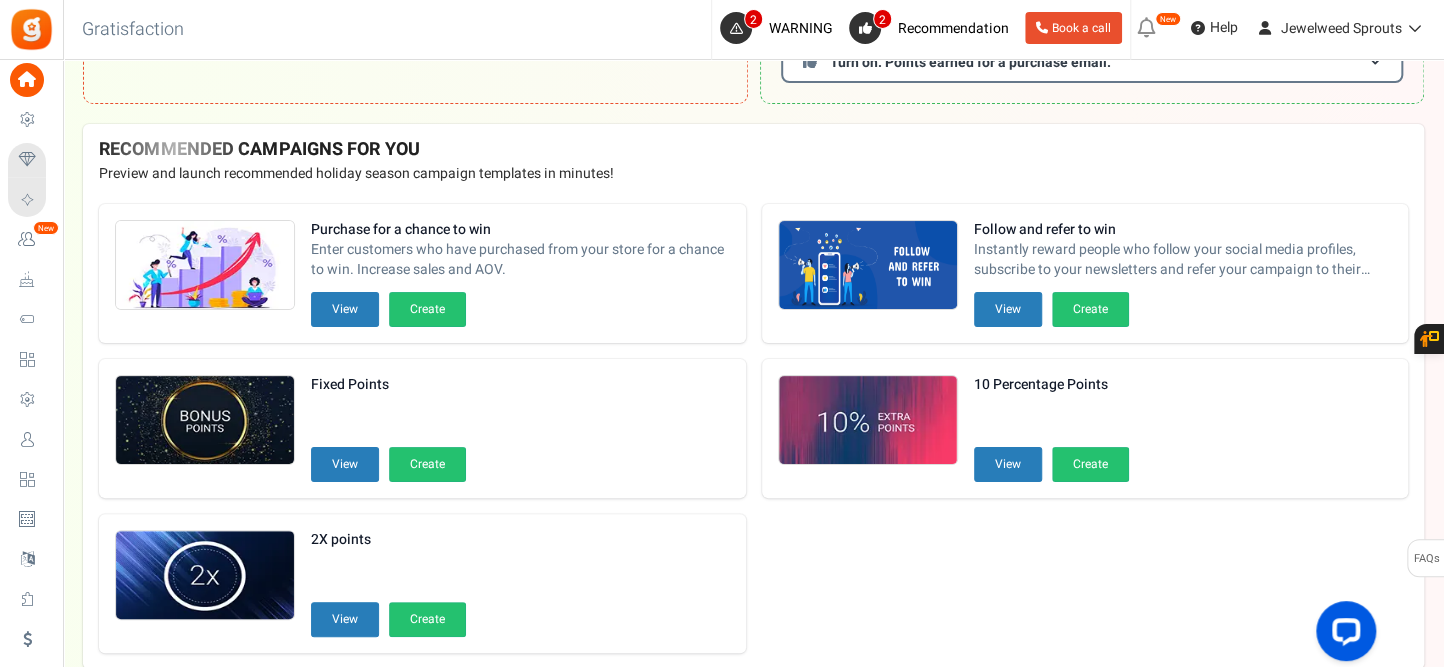 scroll, scrollTop: 363, scrollLeft: 0, axis: vertical 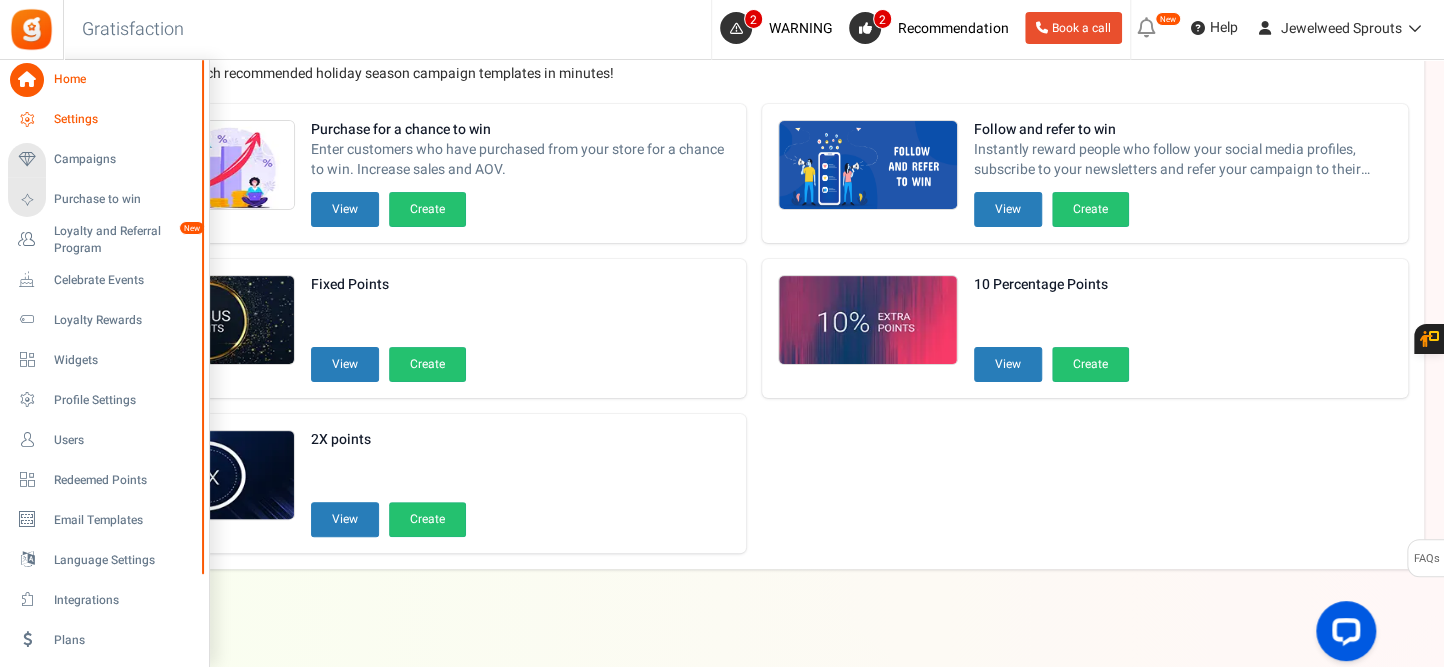 click at bounding box center [27, 120] 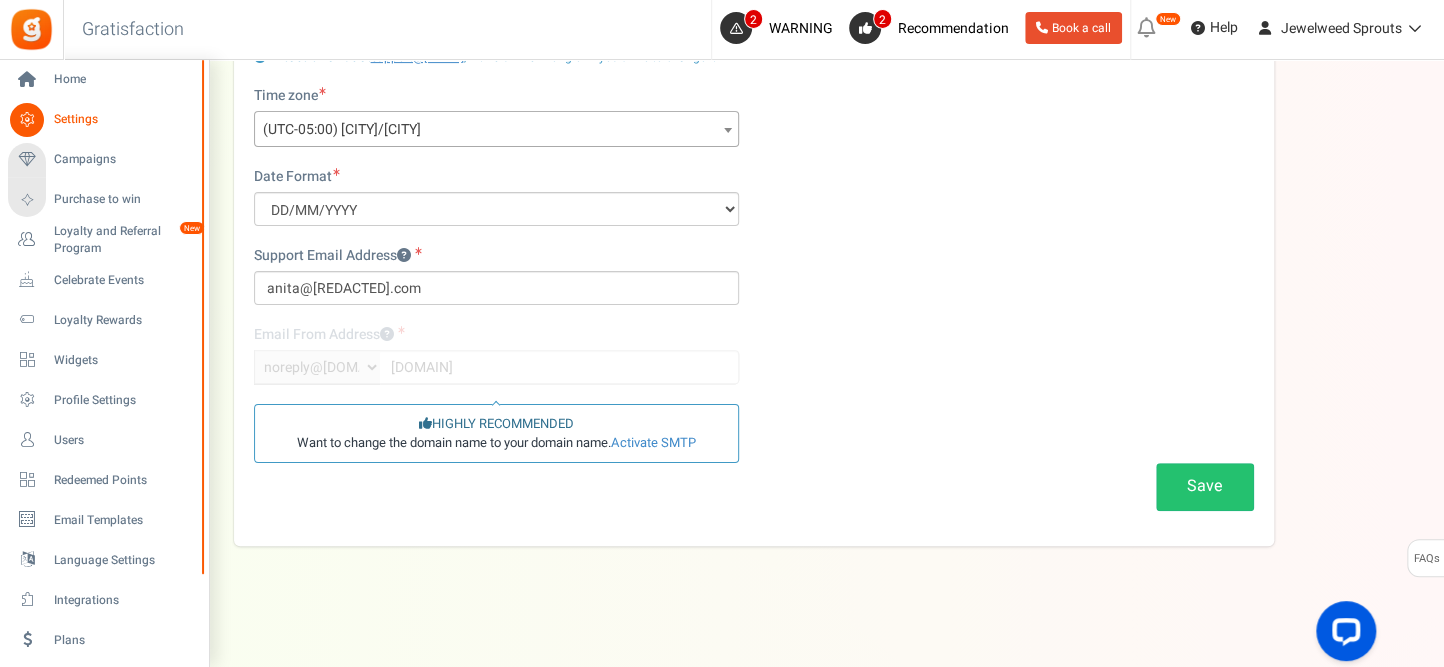 scroll, scrollTop: 0, scrollLeft: 0, axis: both 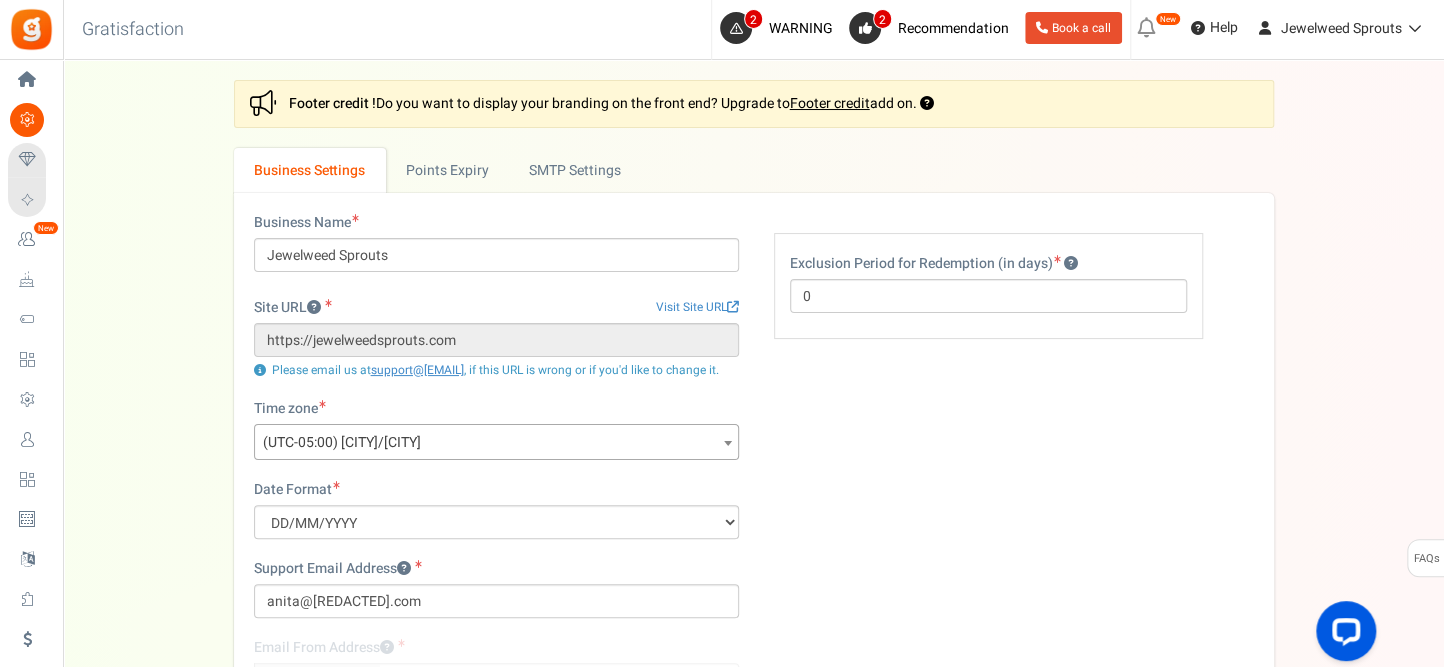 click on "Business Name
Jewelweed Sprouts
Site URL
Visit Site URL
https://jewelweedsprouts.com
Update site URL
Please email us at  support@[EMAIL] , if this URL is wrong or if you'd like to change it.
Time zone    *" at bounding box center [754, 526] 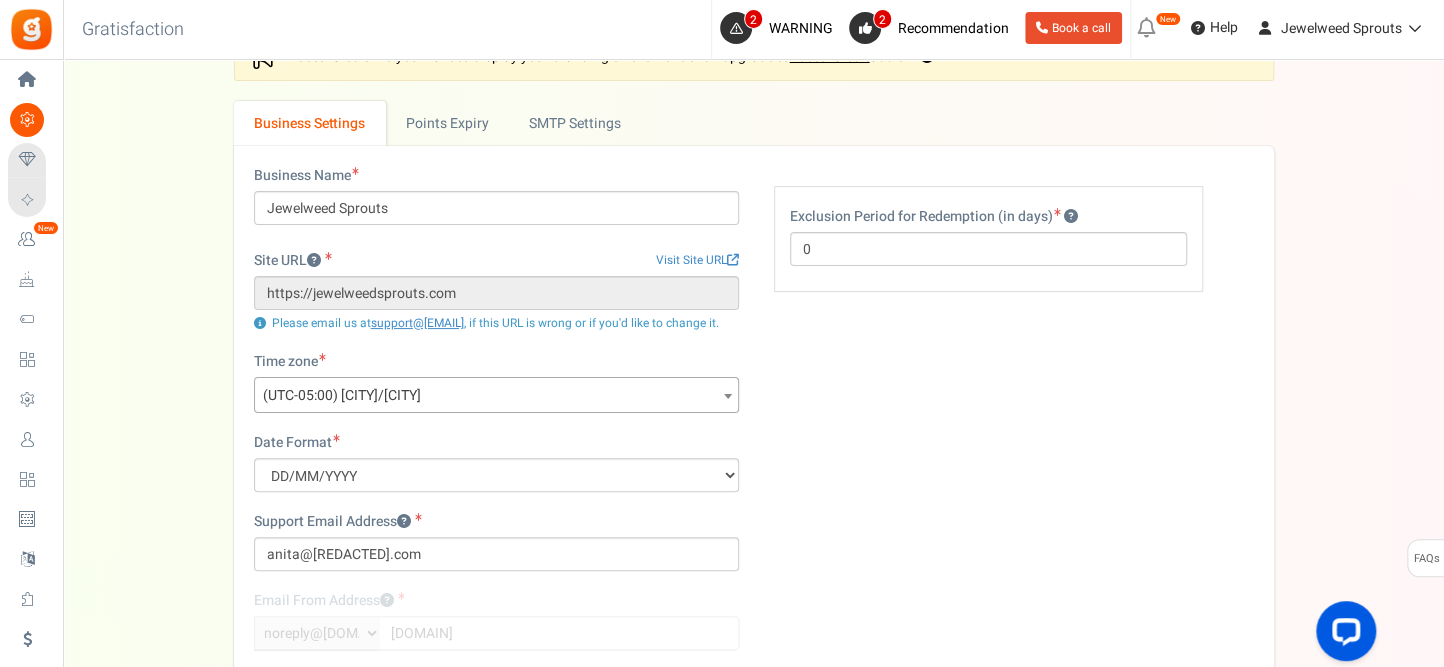 scroll, scrollTop: 329, scrollLeft: 0, axis: vertical 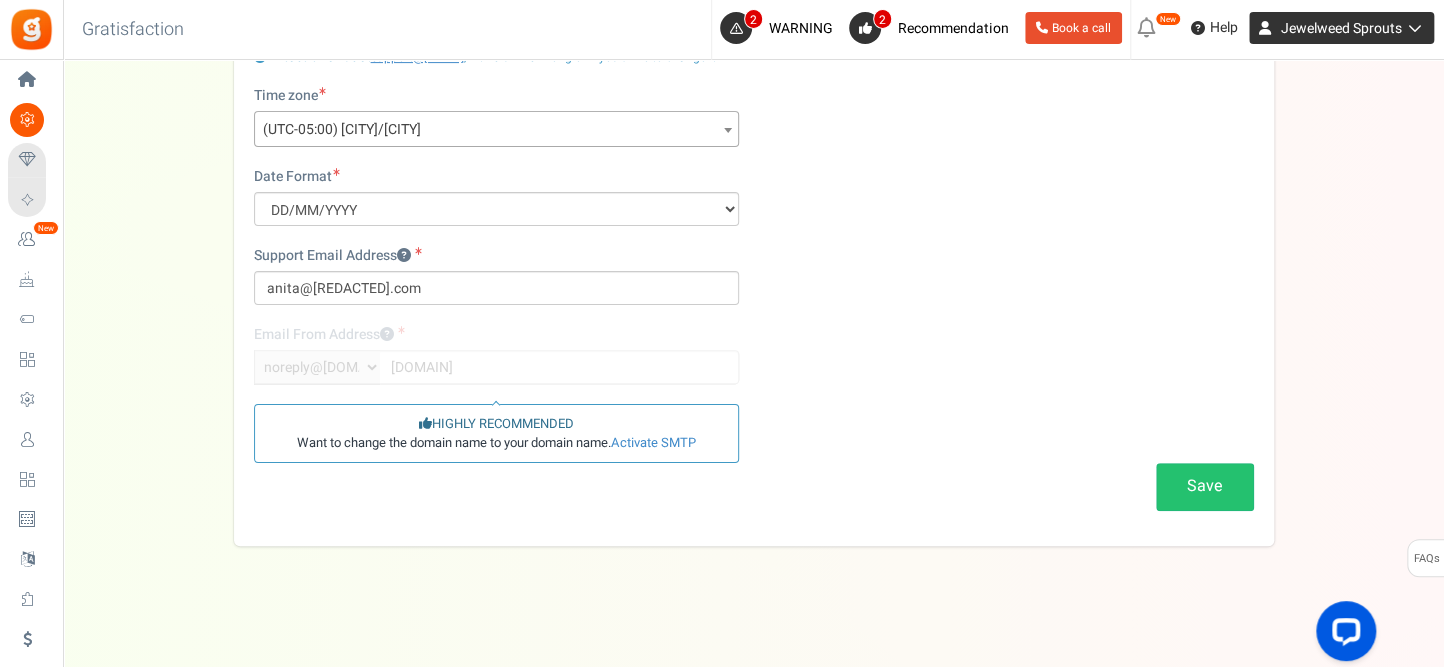 click on "Jewelweed Sprouts" at bounding box center [1341, 28] 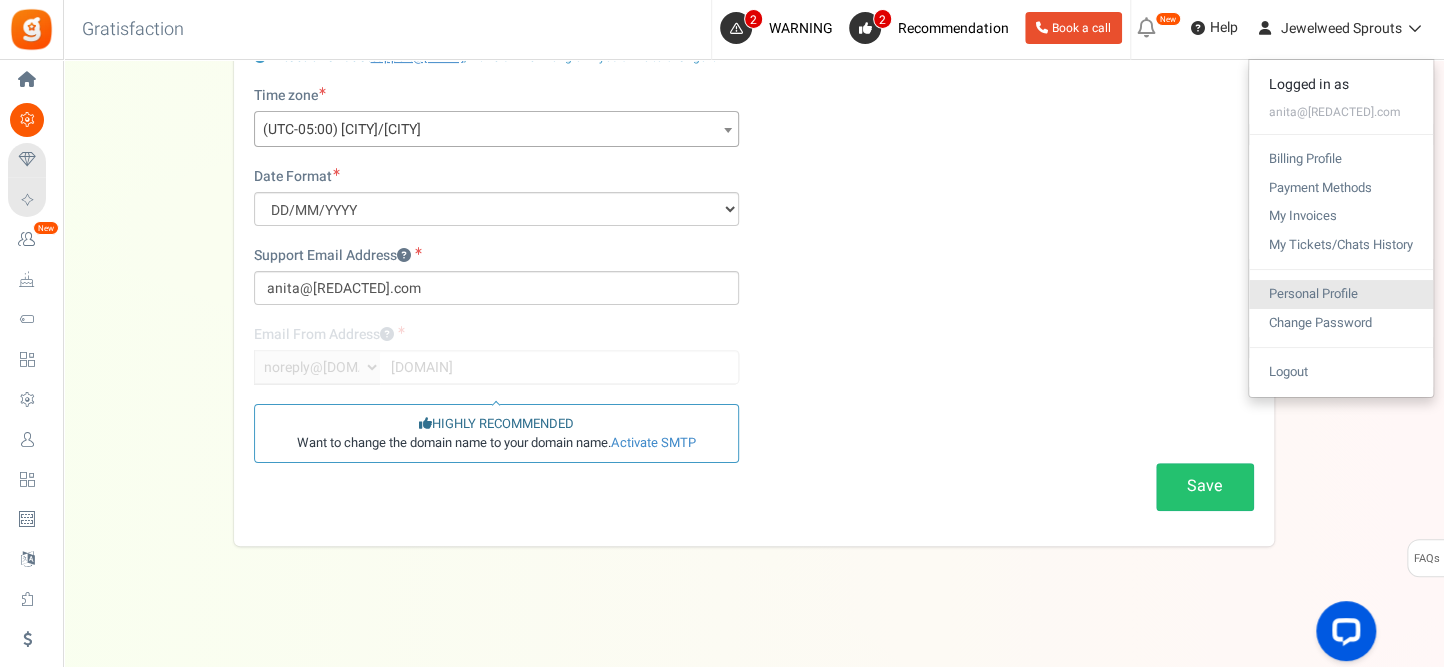 click on "Personal Profile" at bounding box center [1341, 294] 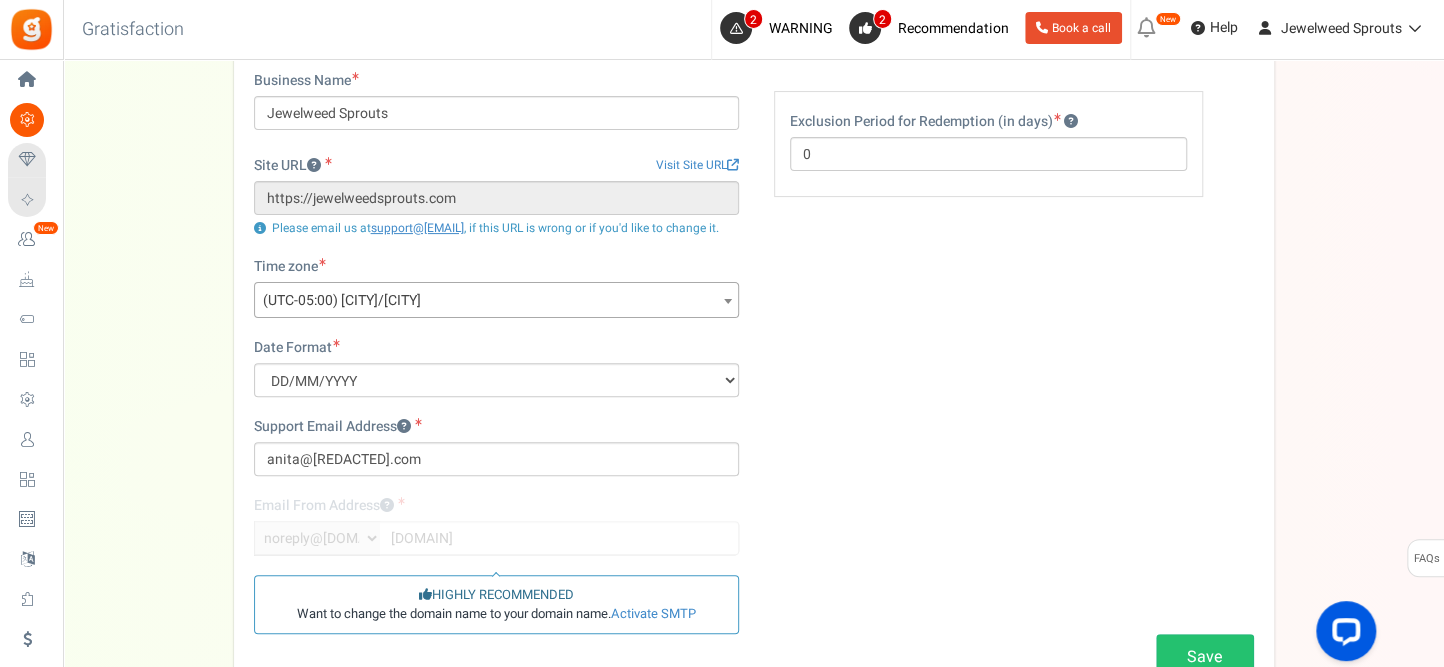 scroll, scrollTop: 0, scrollLeft: 0, axis: both 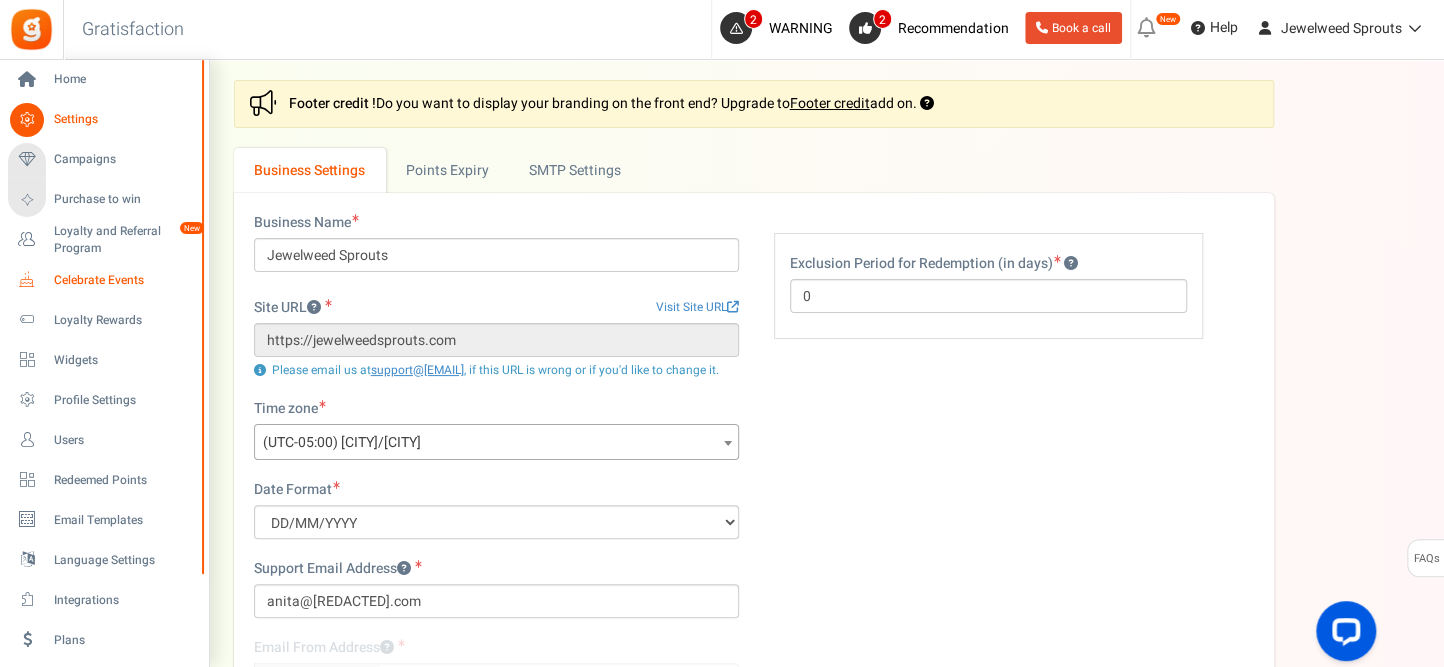 click at bounding box center (27, 280) 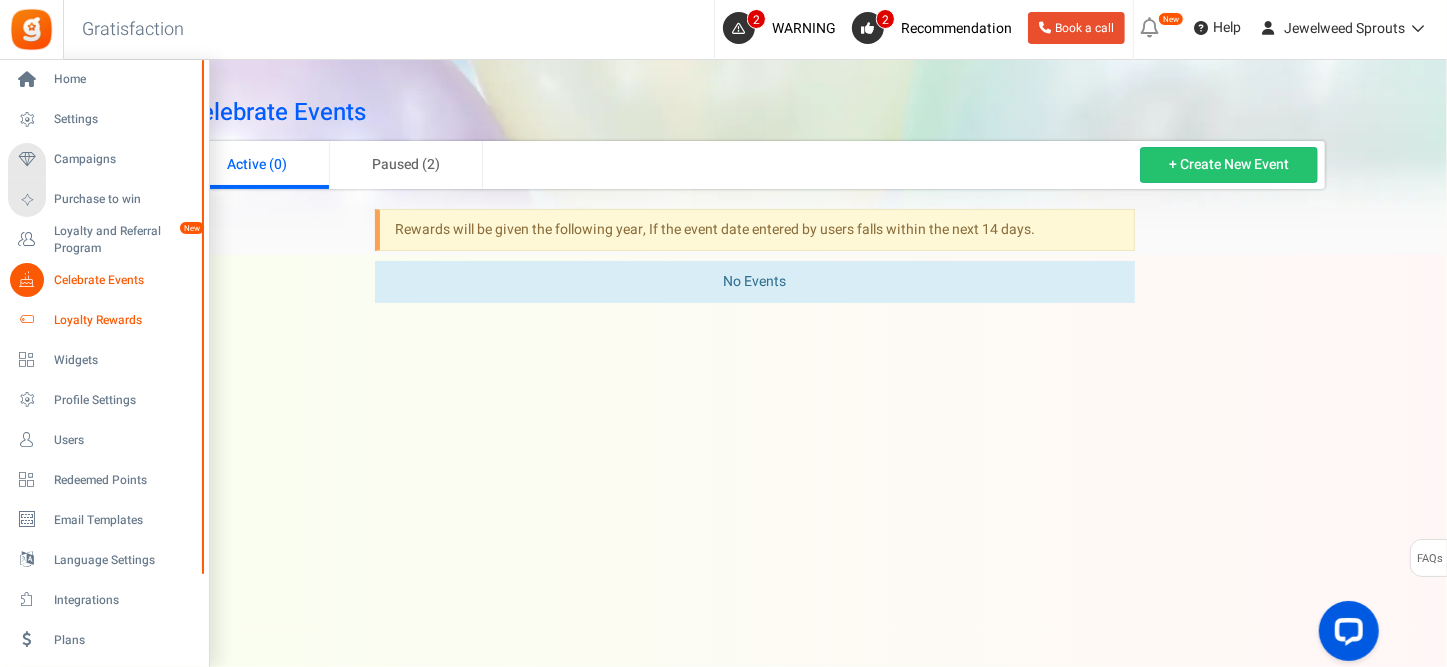 click at bounding box center (27, 320) 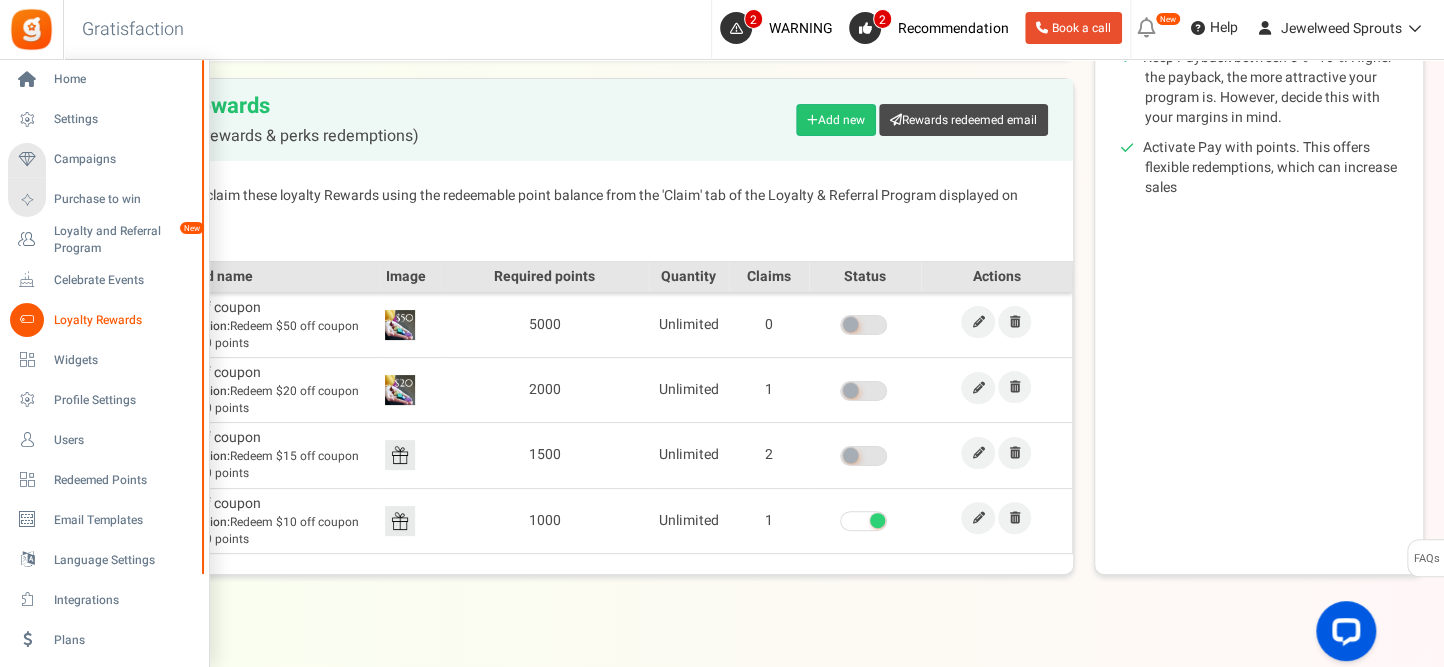 scroll, scrollTop: 470, scrollLeft: 0, axis: vertical 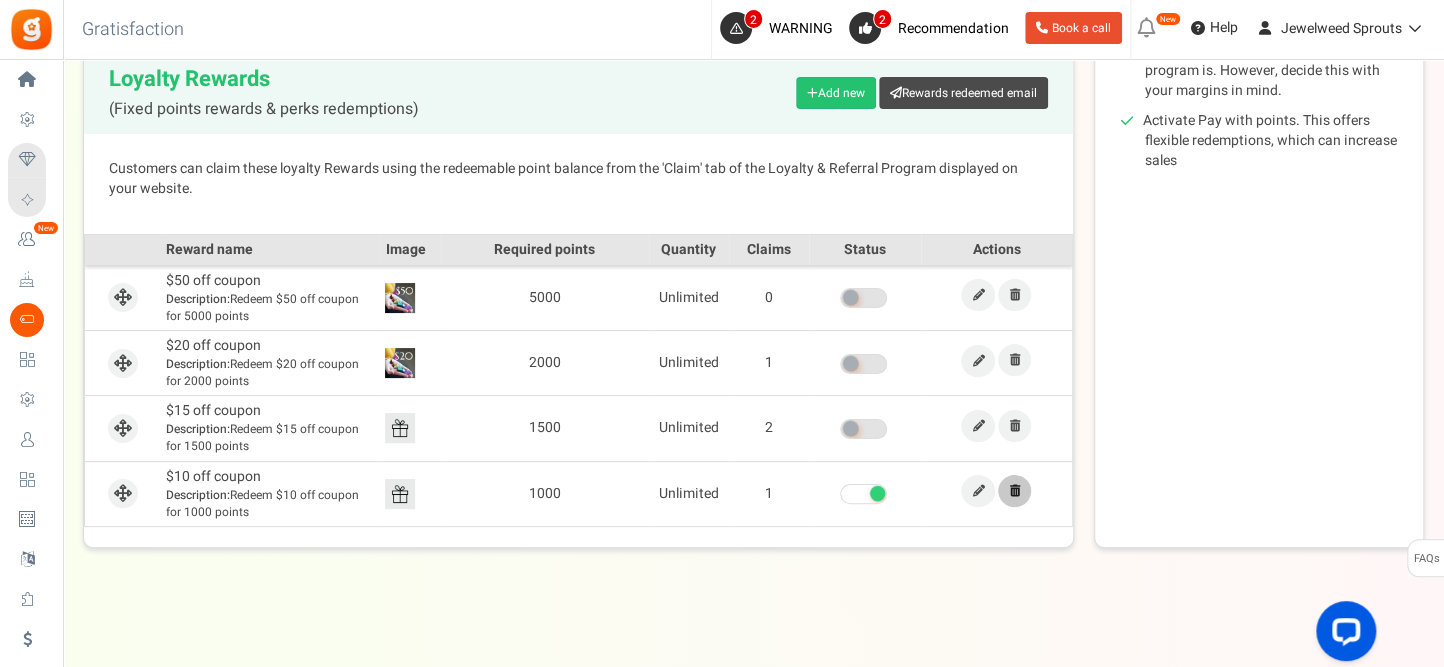 click at bounding box center (1014, 491) 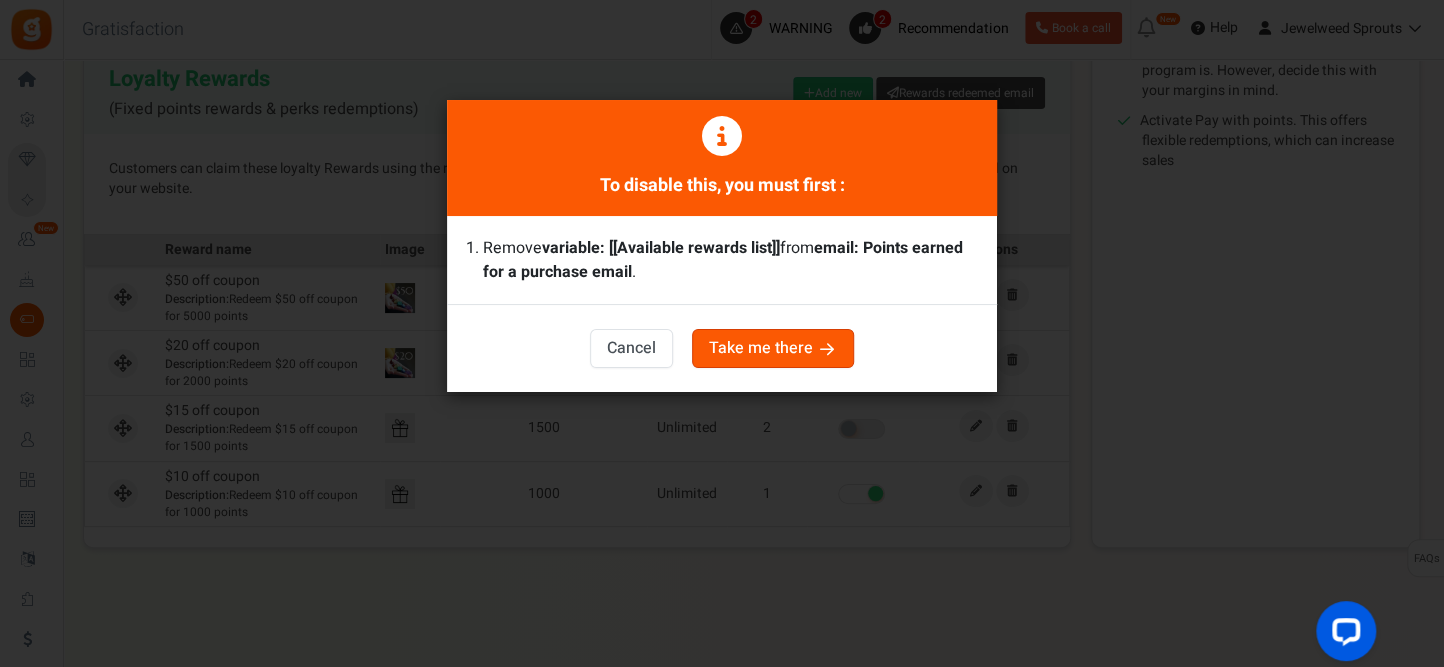 click on "Cancel" at bounding box center [631, 348] 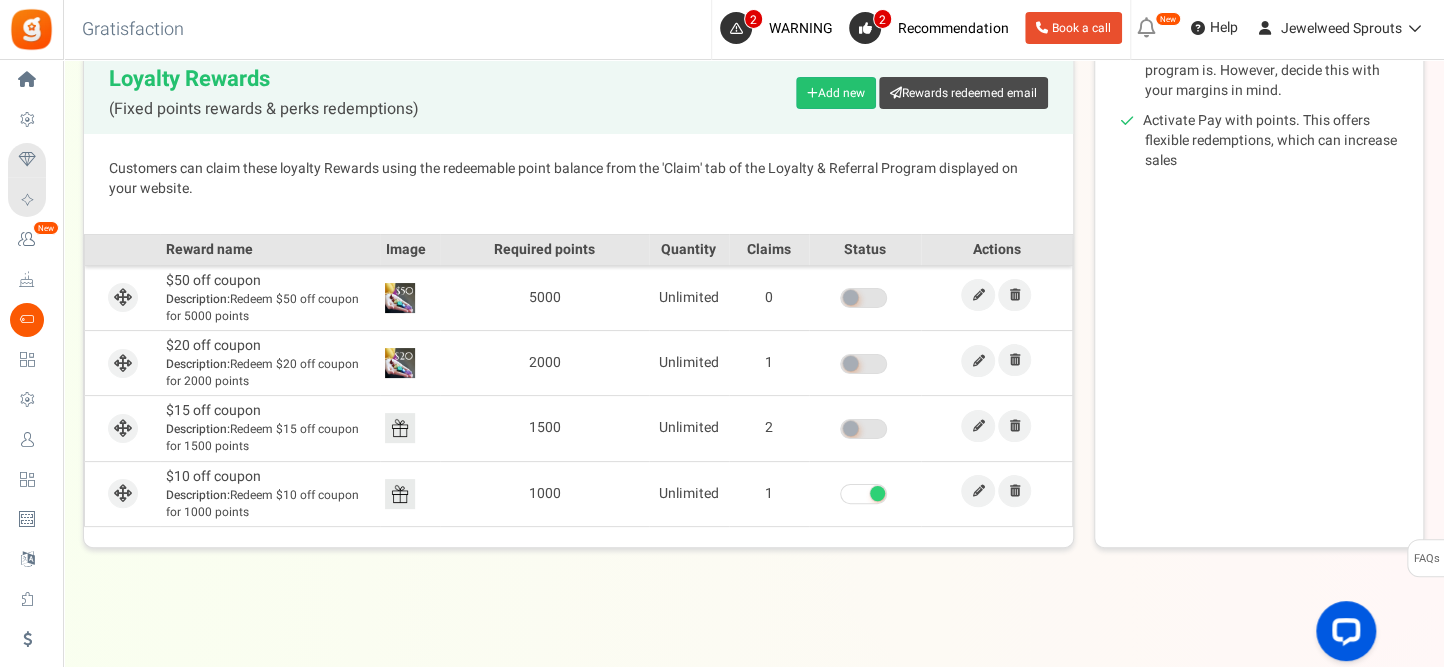 click at bounding box center [27, 360] 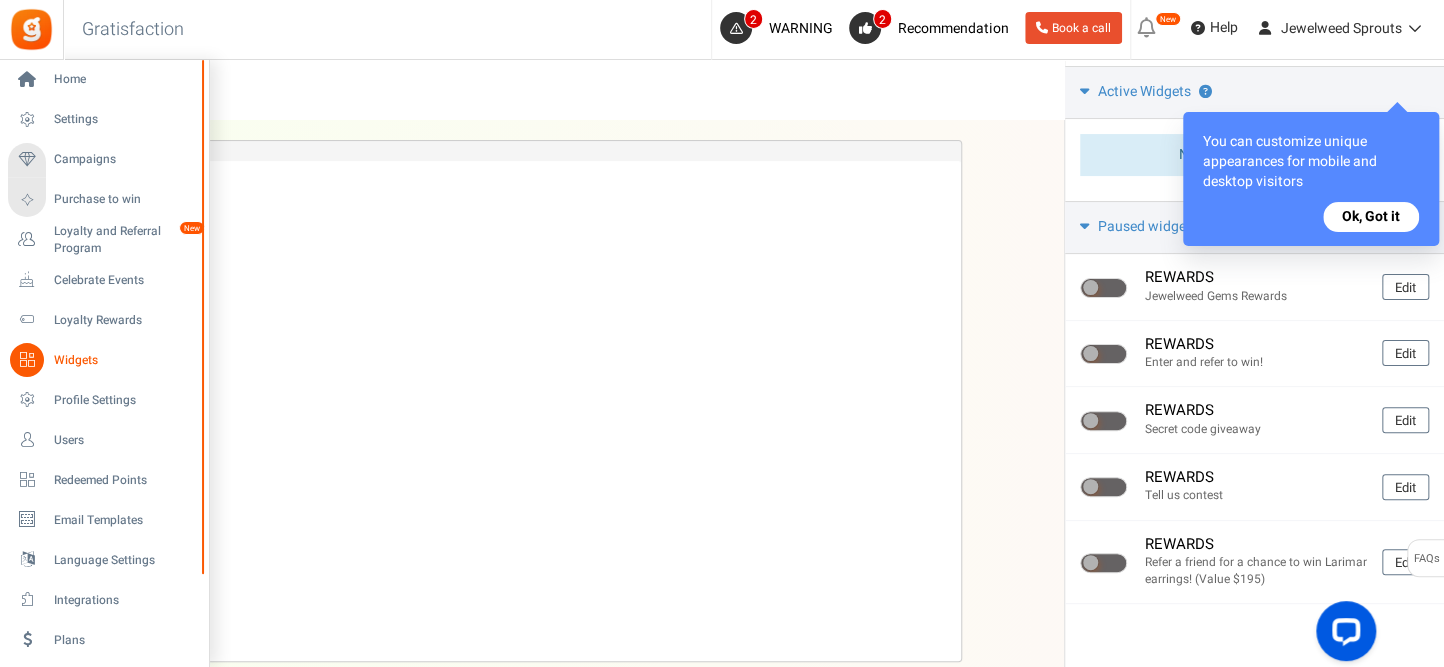 scroll, scrollTop: 244, scrollLeft: 0, axis: vertical 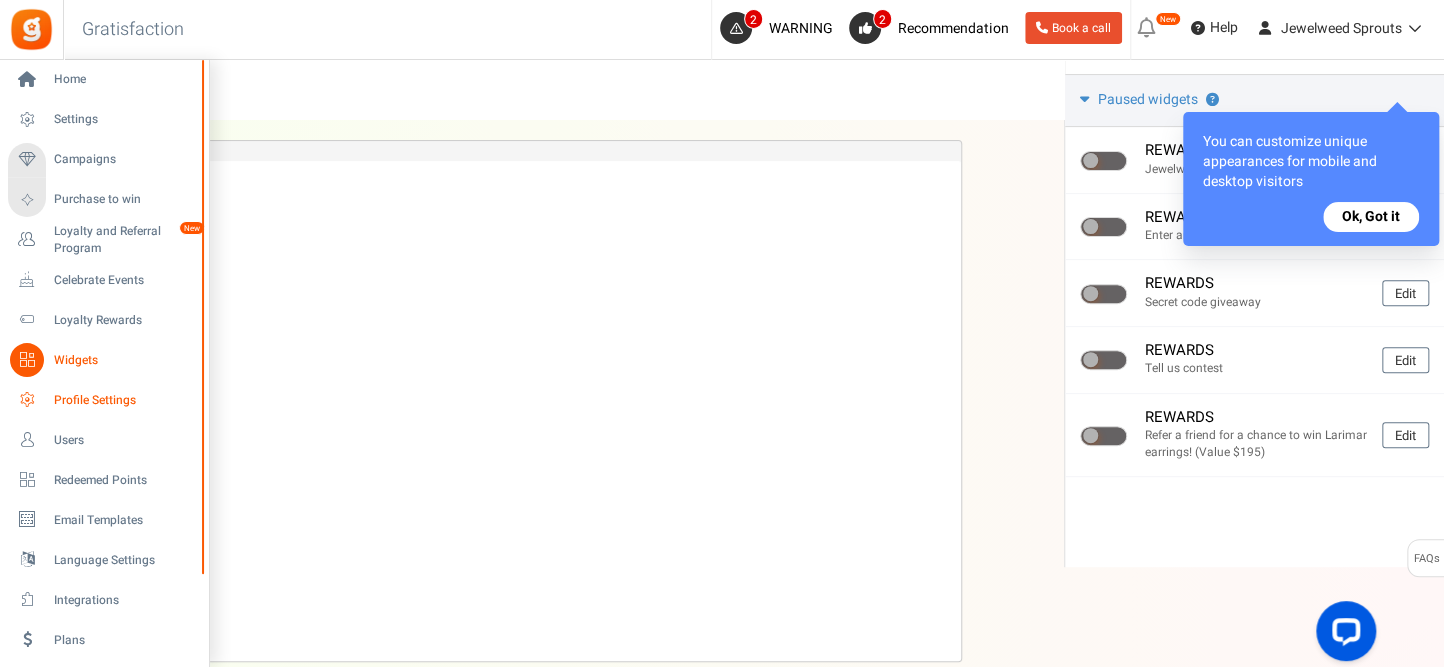 click at bounding box center (27, 400) 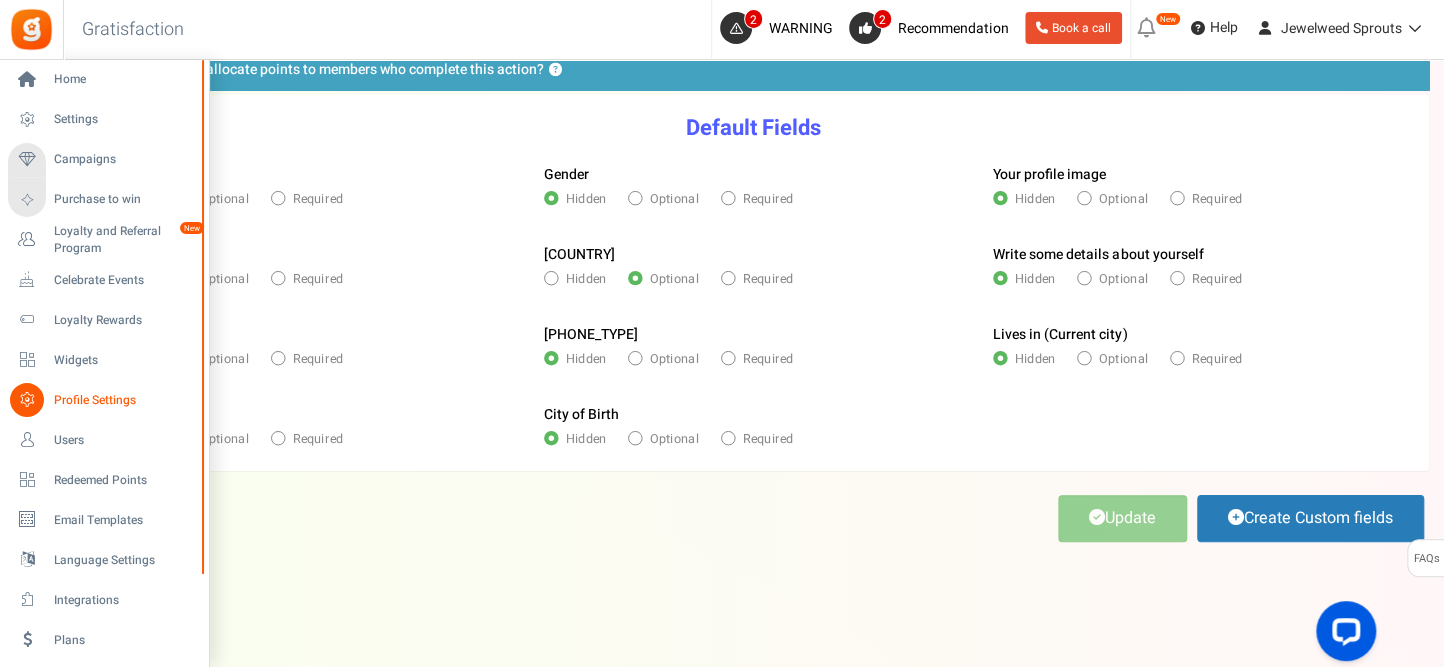 scroll, scrollTop: 0, scrollLeft: 0, axis: both 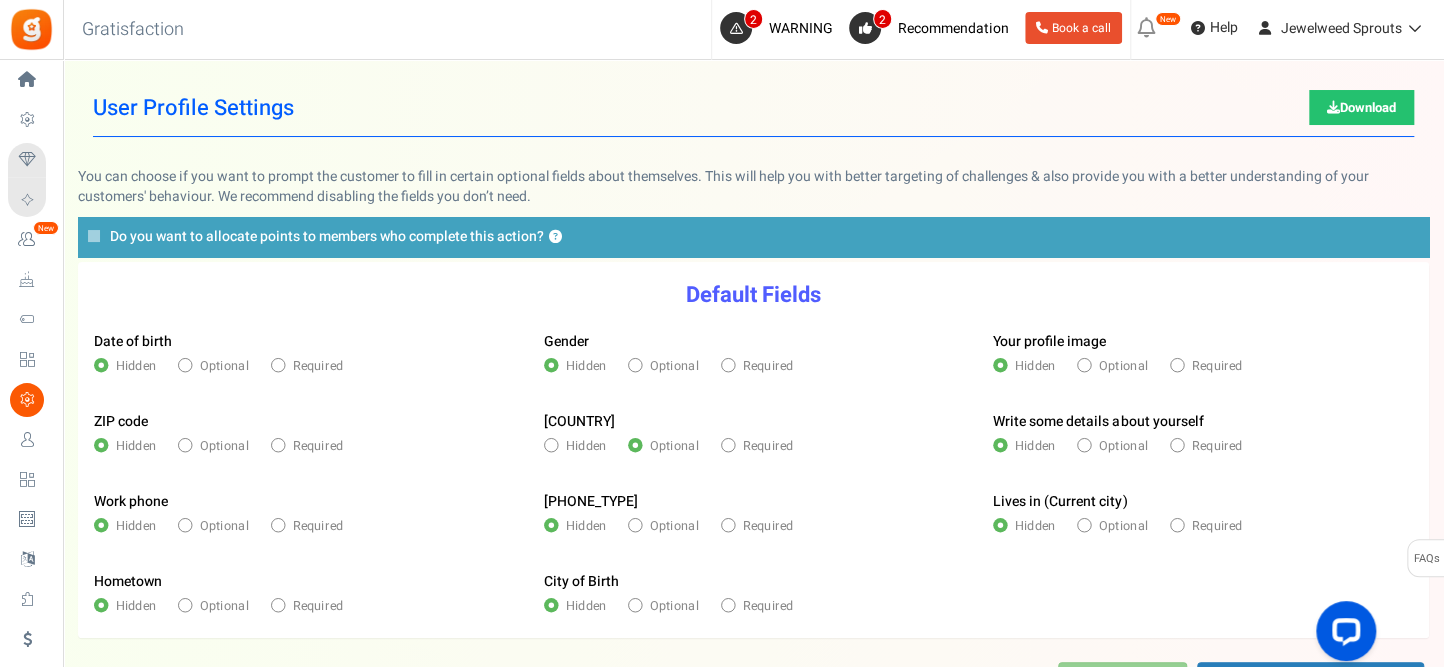 click at bounding box center (551, 445) 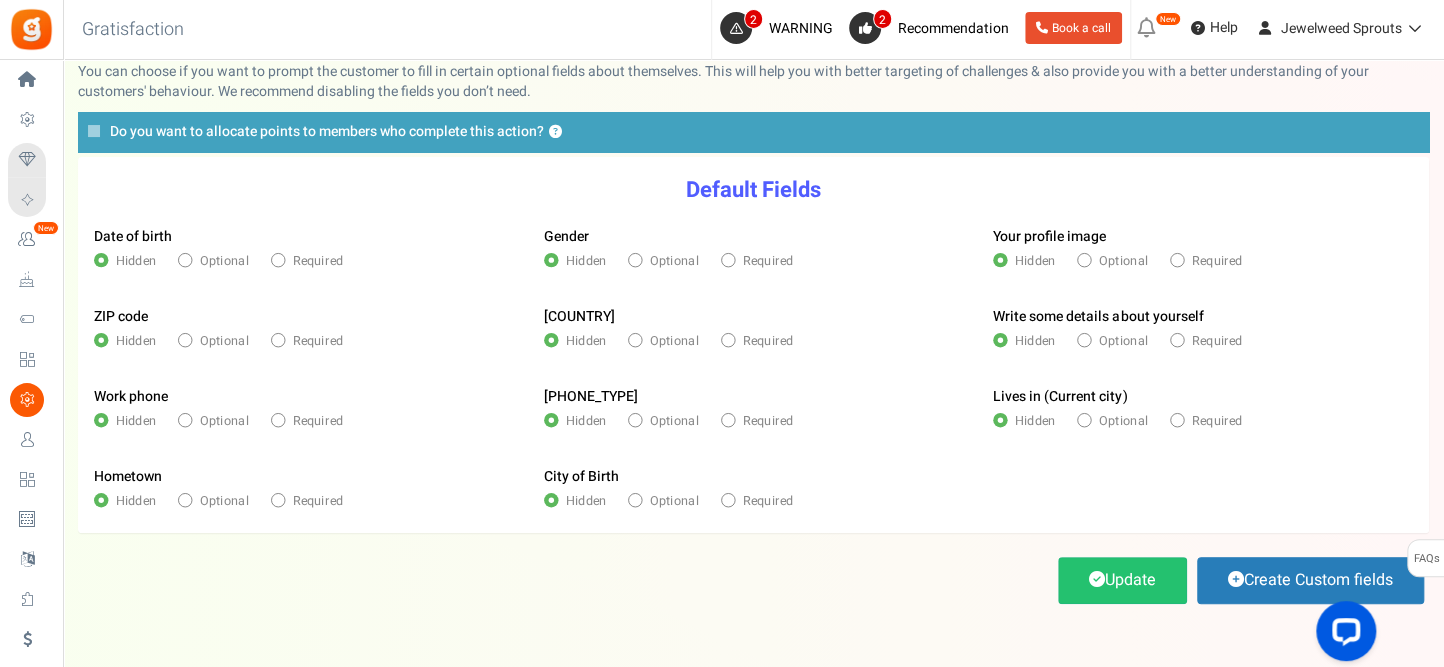 scroll, scrollTop: 166, scrollLeft: 0, axis: vertical 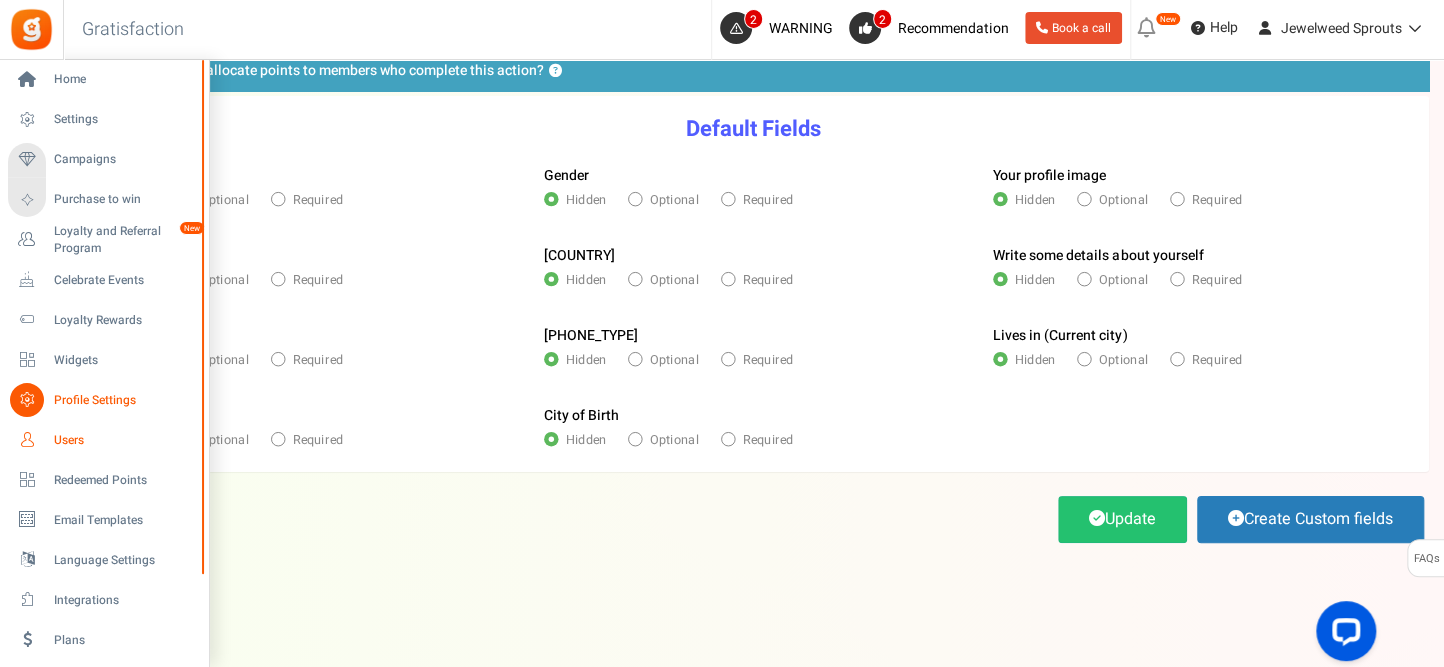 click at bounding box center (27, 440) 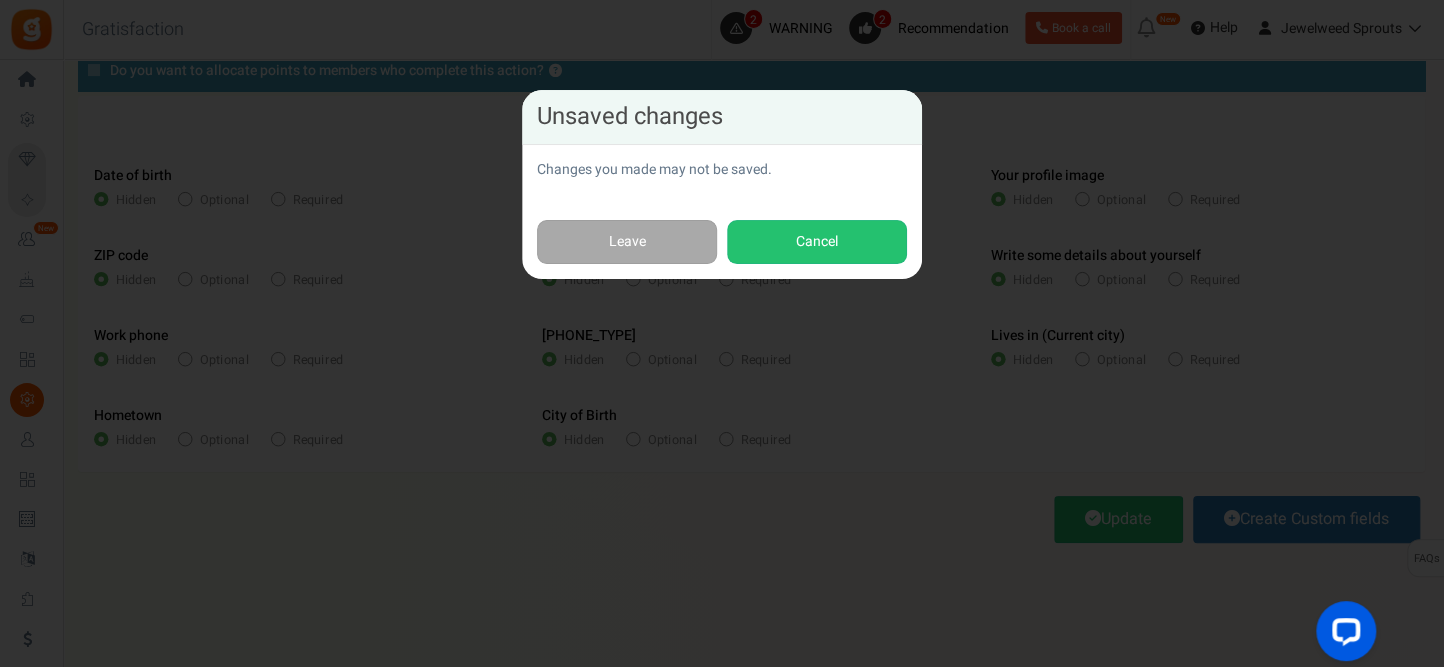 click on "Unsaved changes
Changes you made may not be saved.
Leave
Cancel" at bounding box center [722, 333] 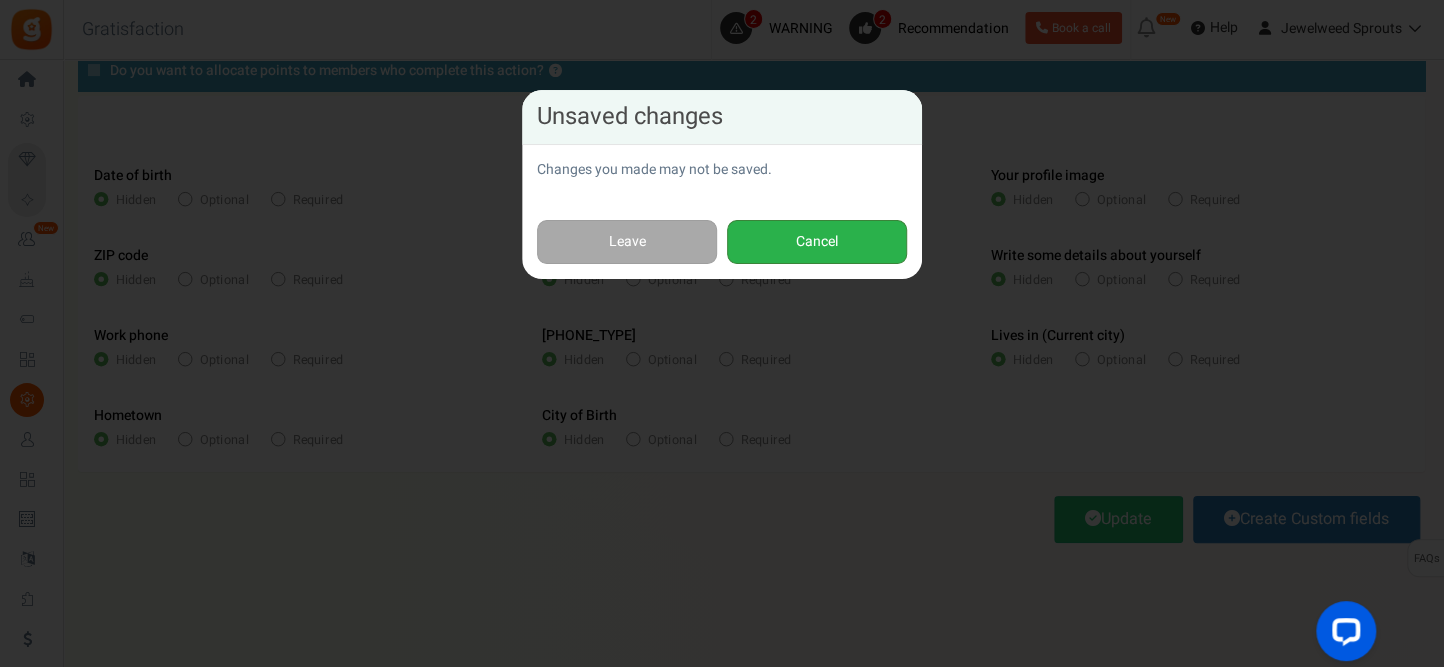 click on "Cancel" at bounding box center (817, 242) 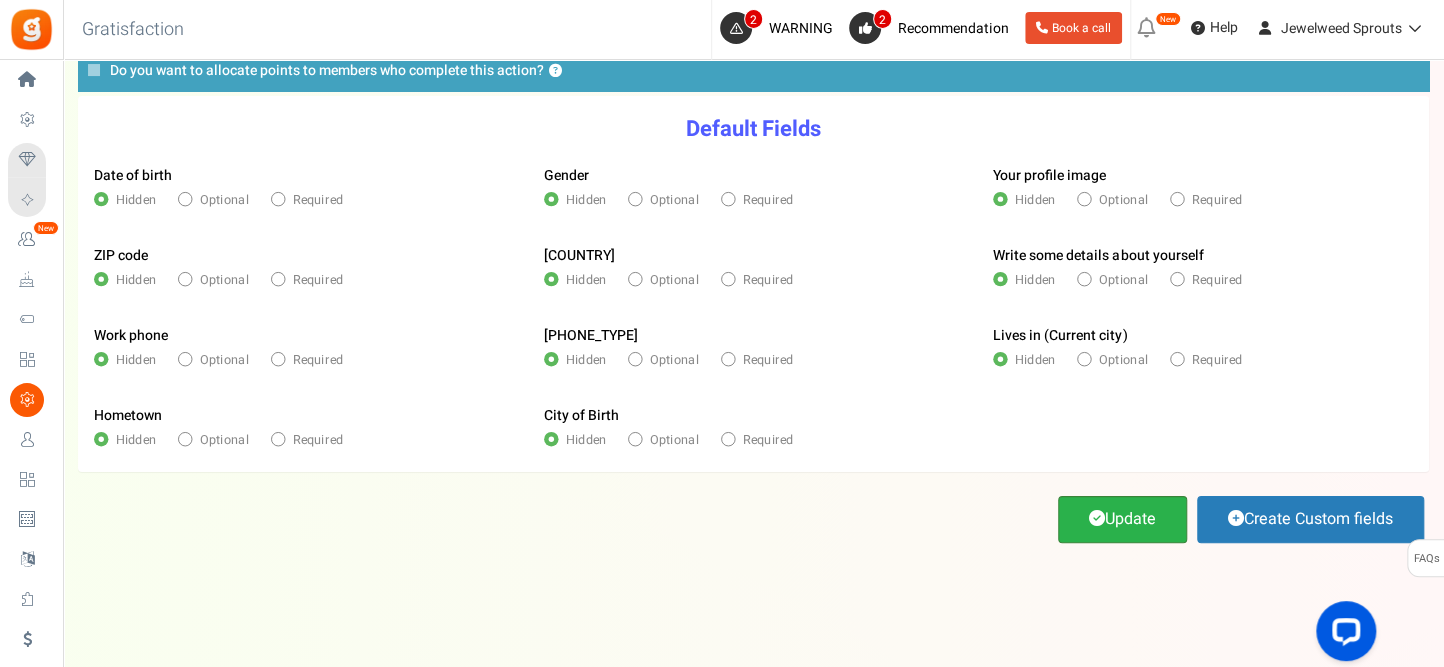 click on "Update" at bounding box center [1122, 519] 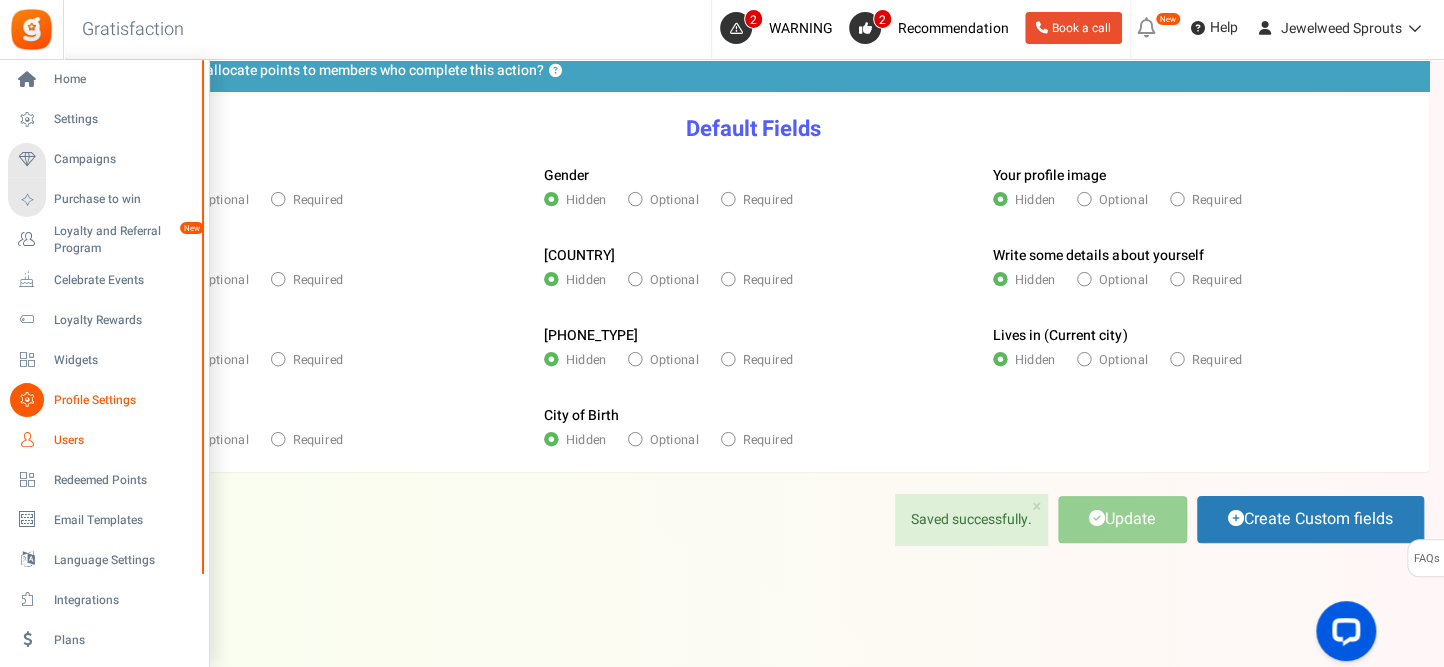 click at bounding box center (27, 440) 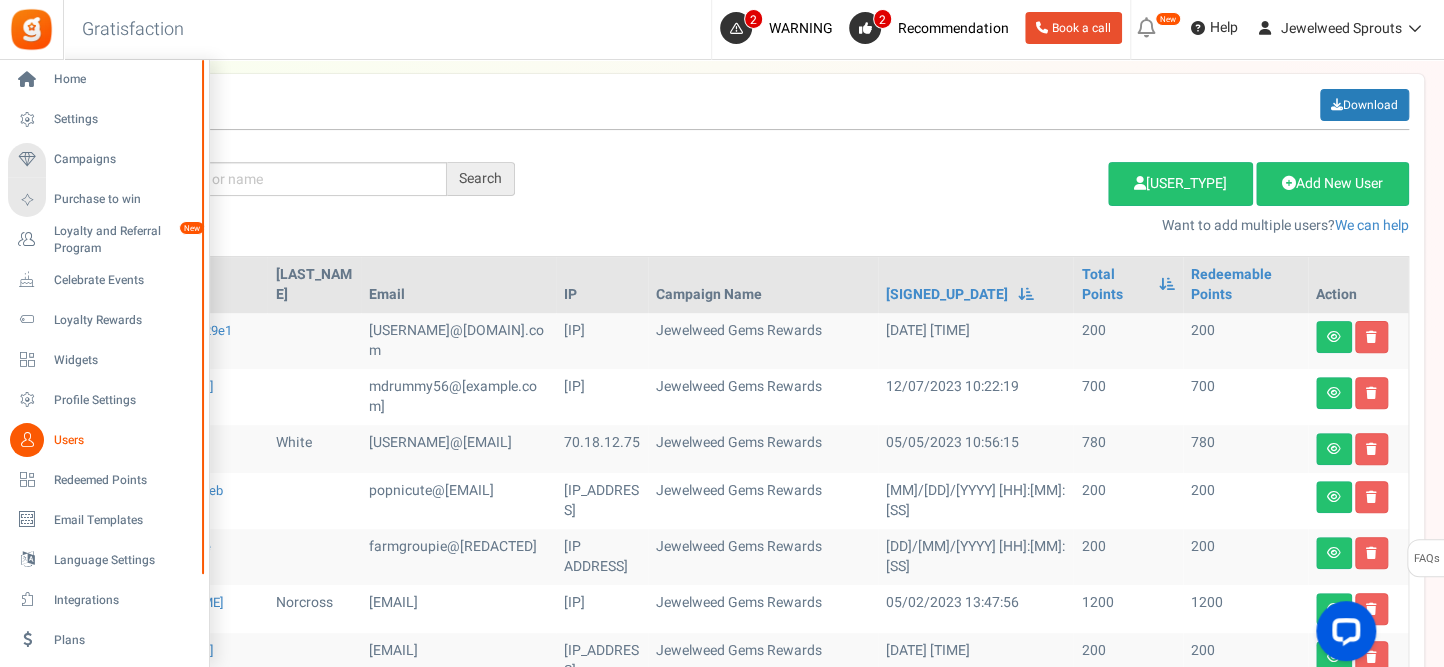 scroll, scrollTop: 0, scrollLeft: 0, axis: both 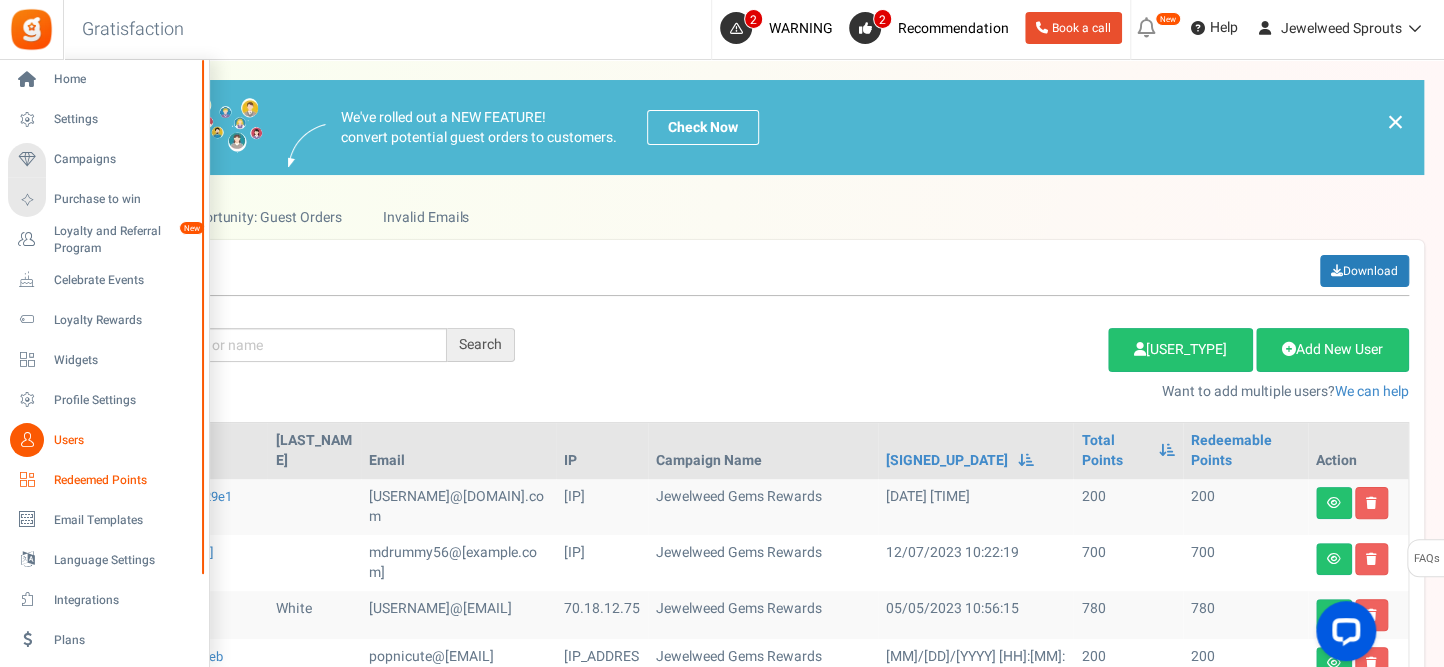click at bounding box center [27, 480] 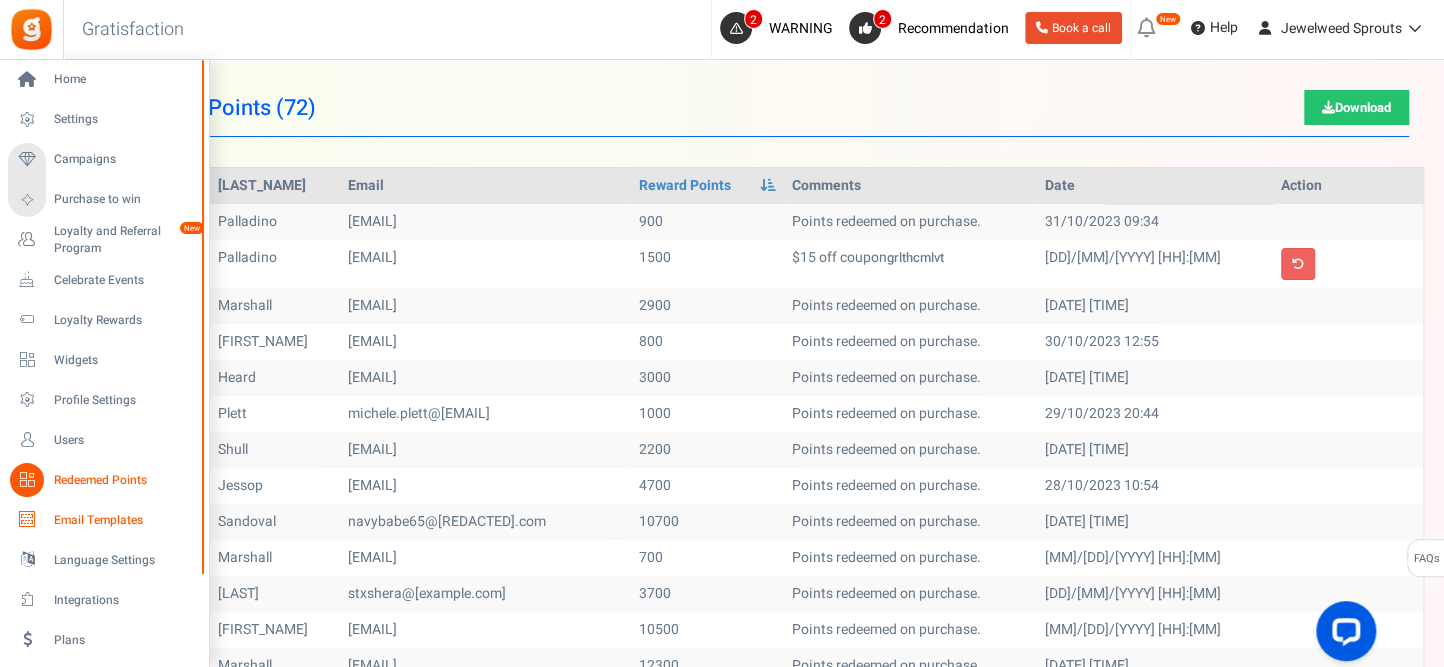click on "Email Templates" at bounding box center (124, 520) 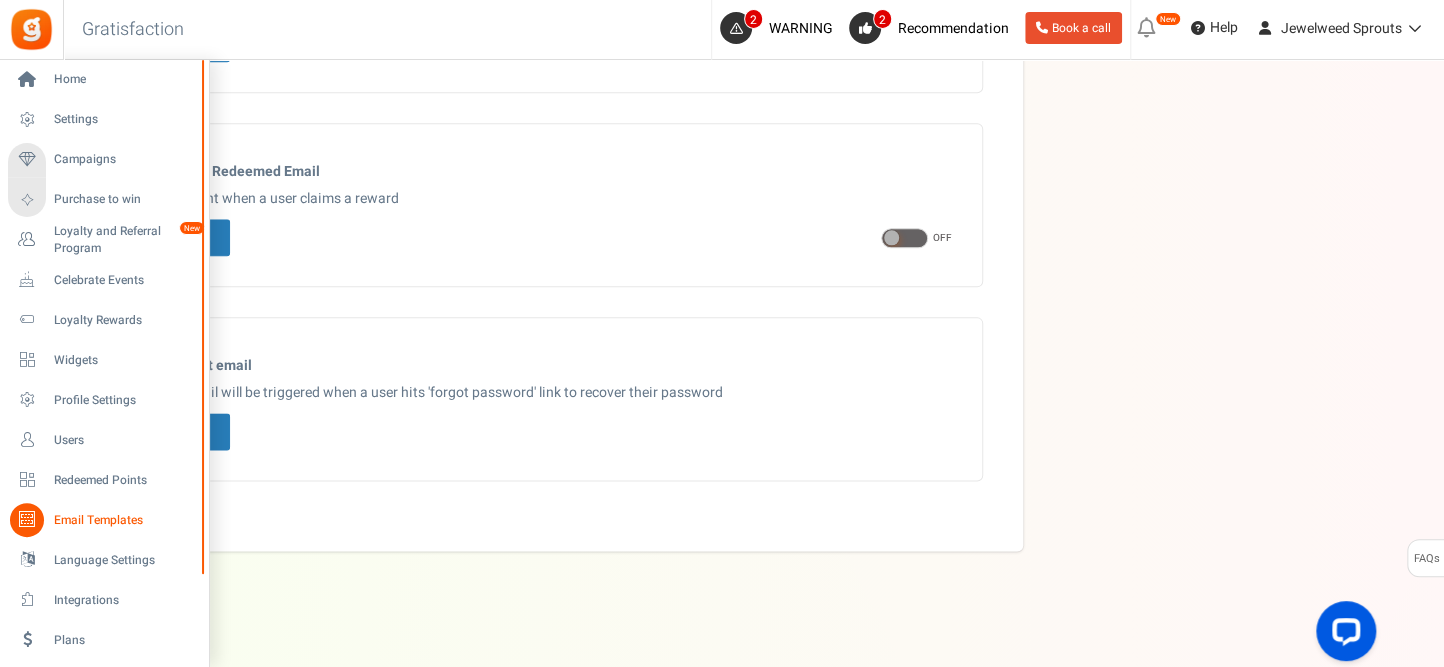 scroll, scrollTop: 1153, scrollLeft: 0, axis: vertical 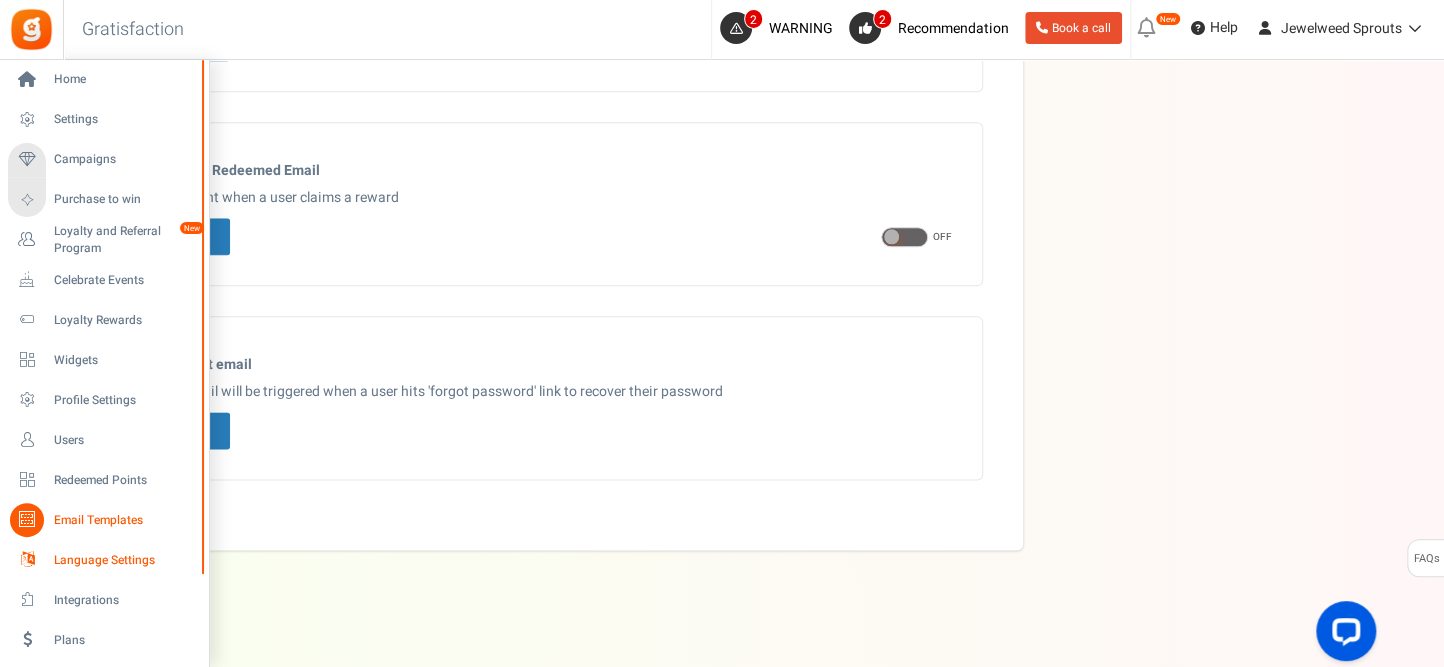 click on "Language Settings" at bounding box center [124, 560] 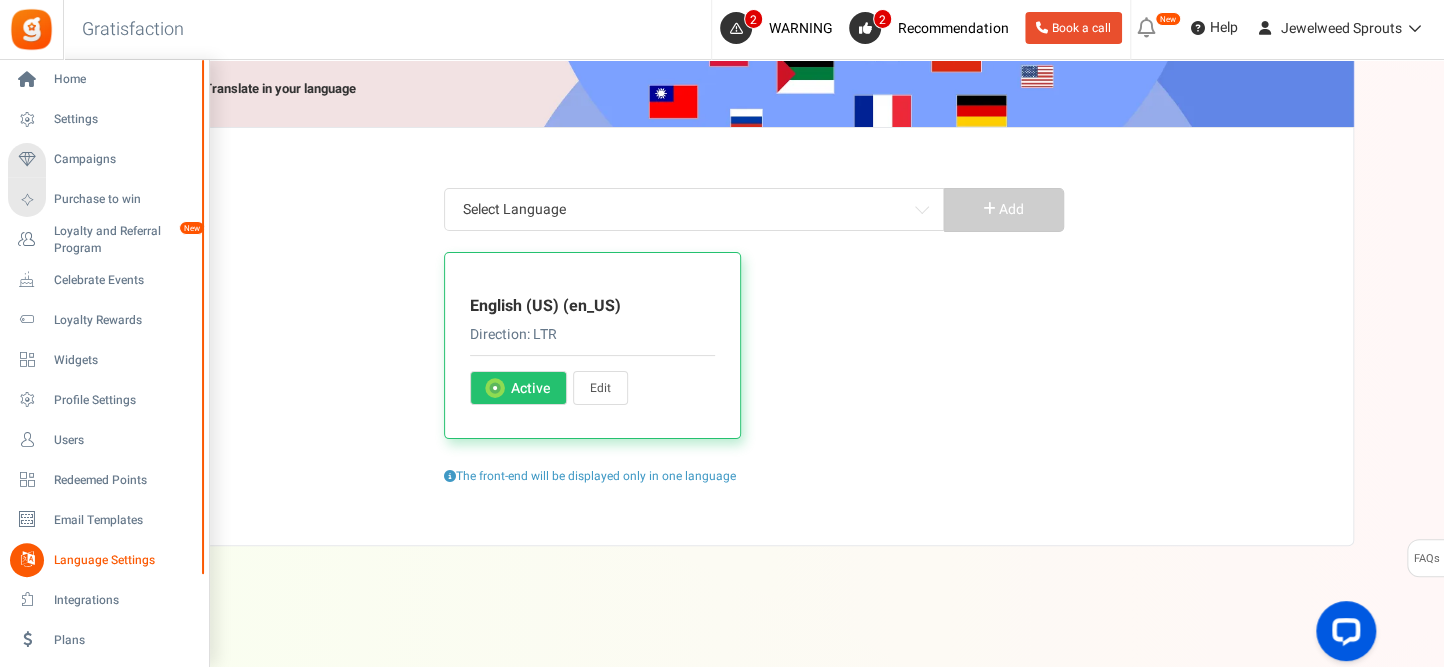 scroll, scrollTop: 0, scrollLeft: 0, axis: both 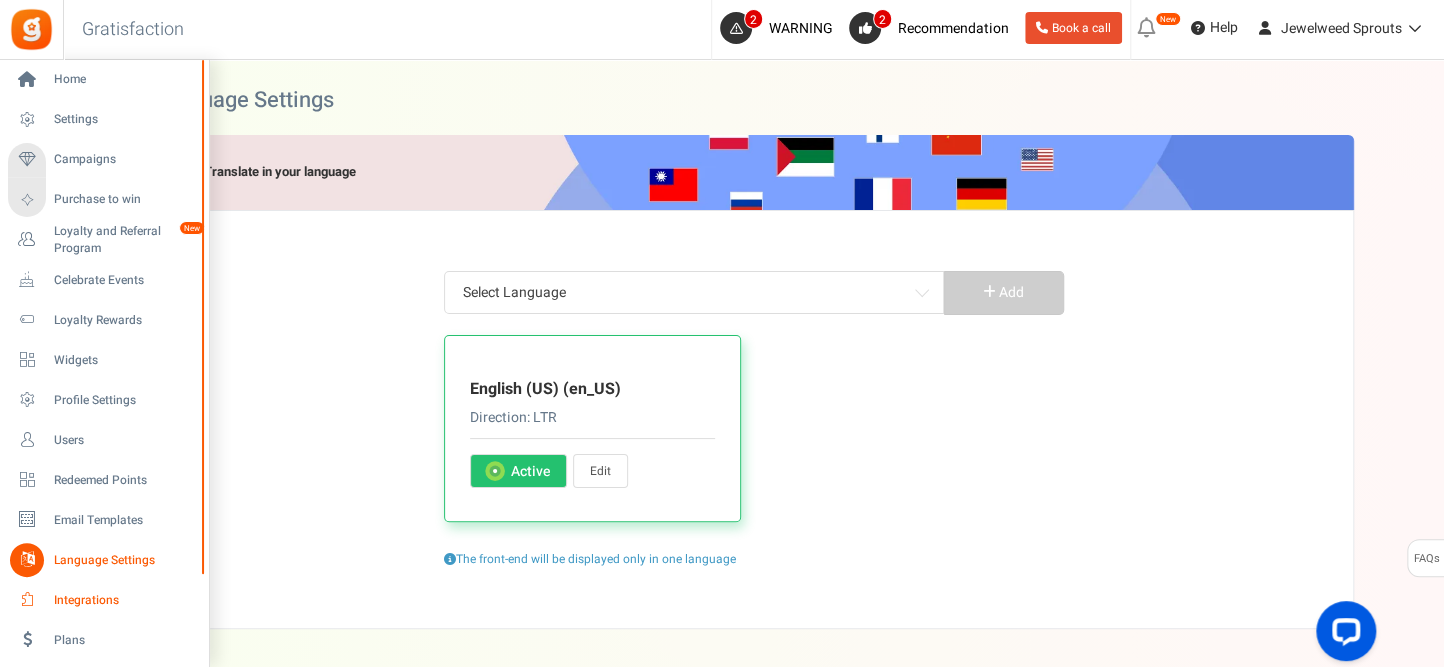 click on "Integrations" at bounding box center (124, 600) 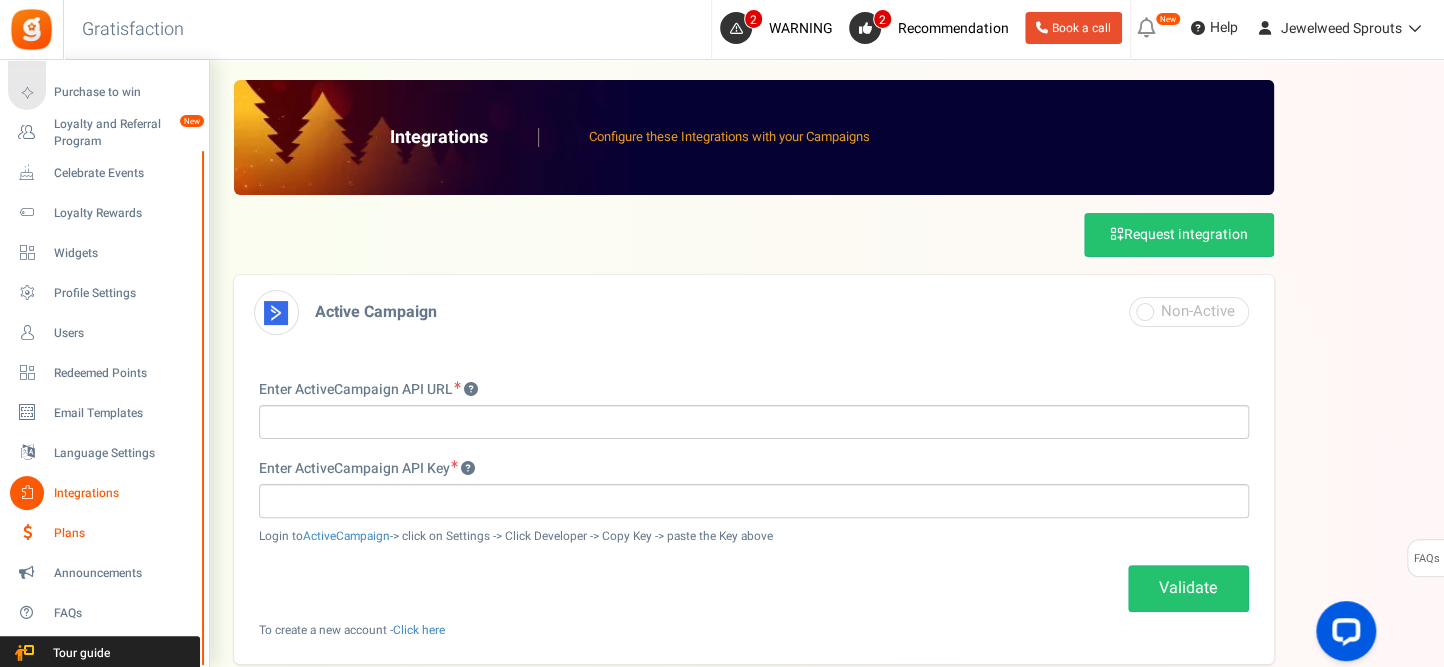 click on "Plans" at bounding box center (124, 533) 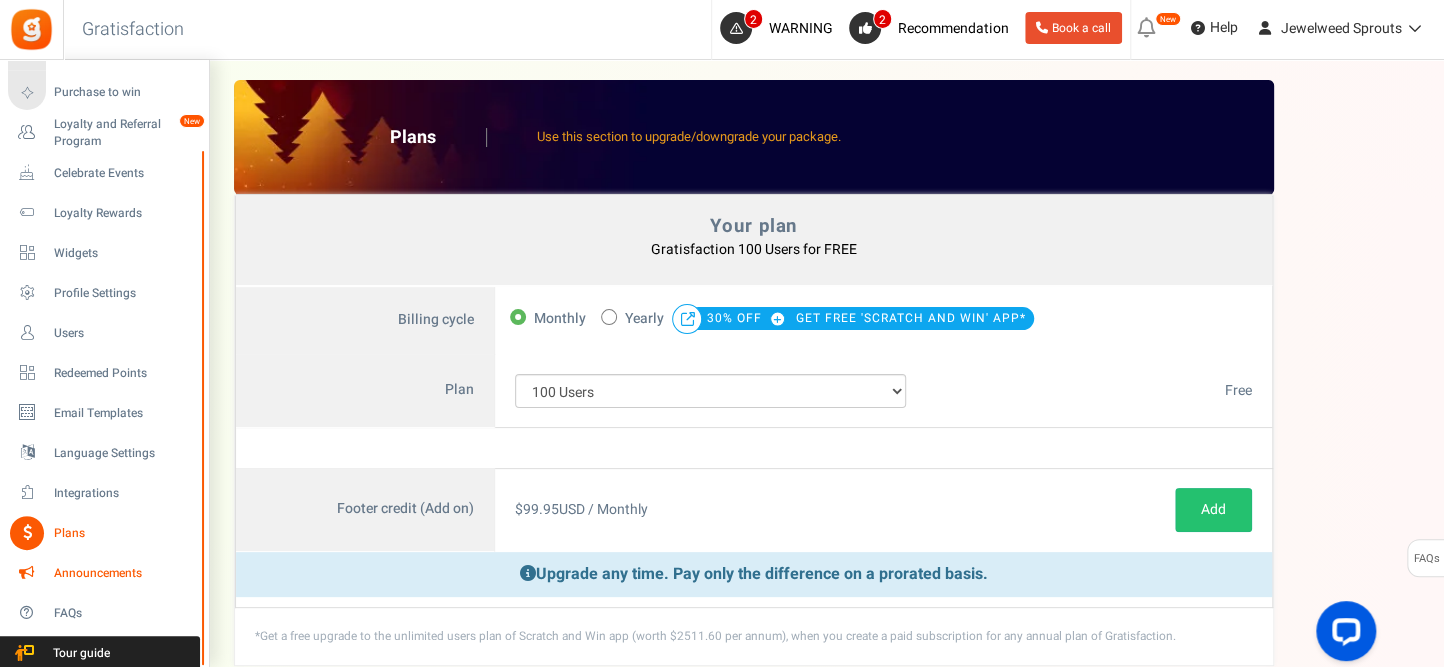 click on "Announcements" at bounding box center (104, 573) 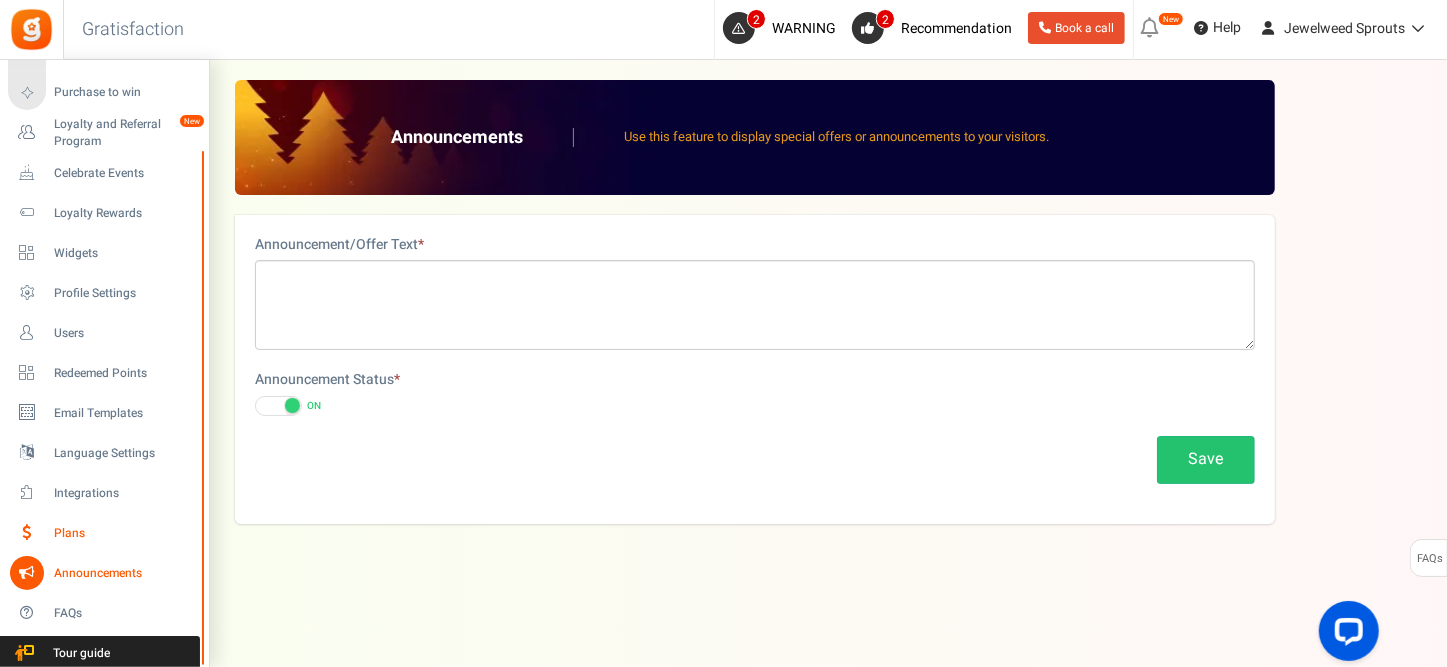 click on "Plans" at bounding box center (124, 533) 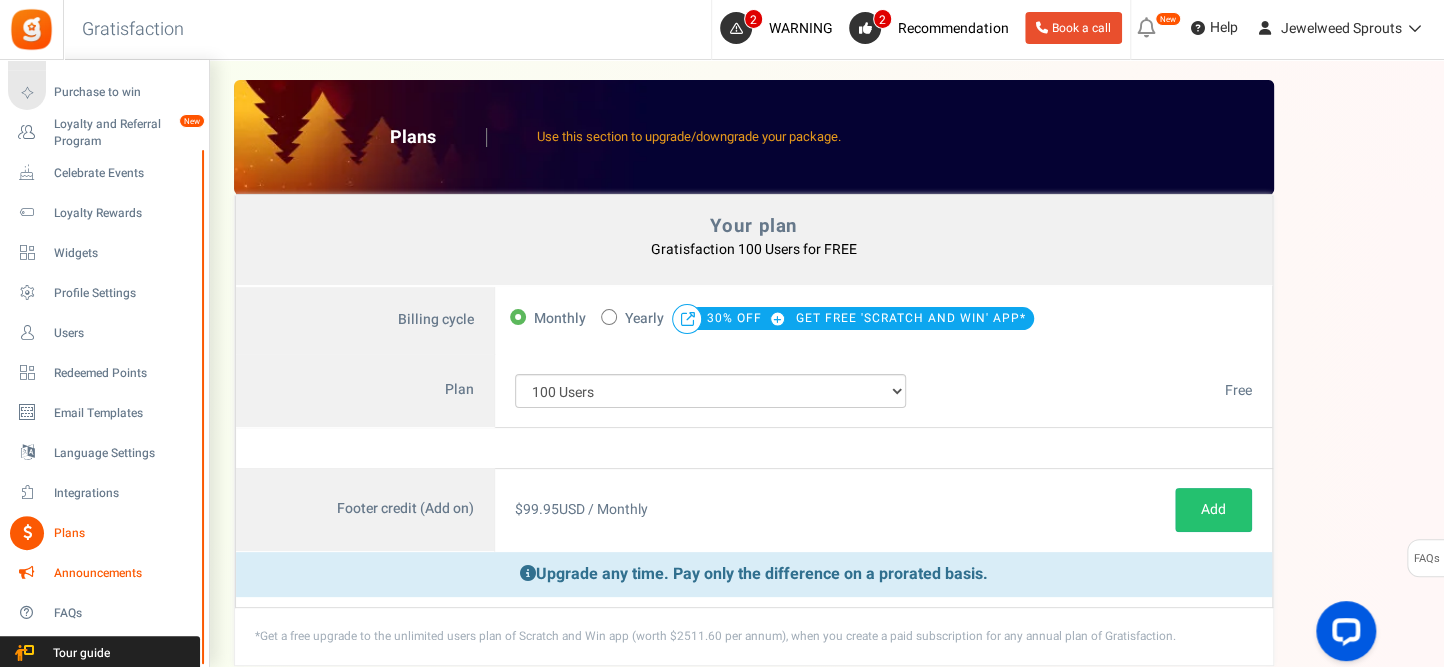 click on "Announcements" at bounding box center (104, 573) 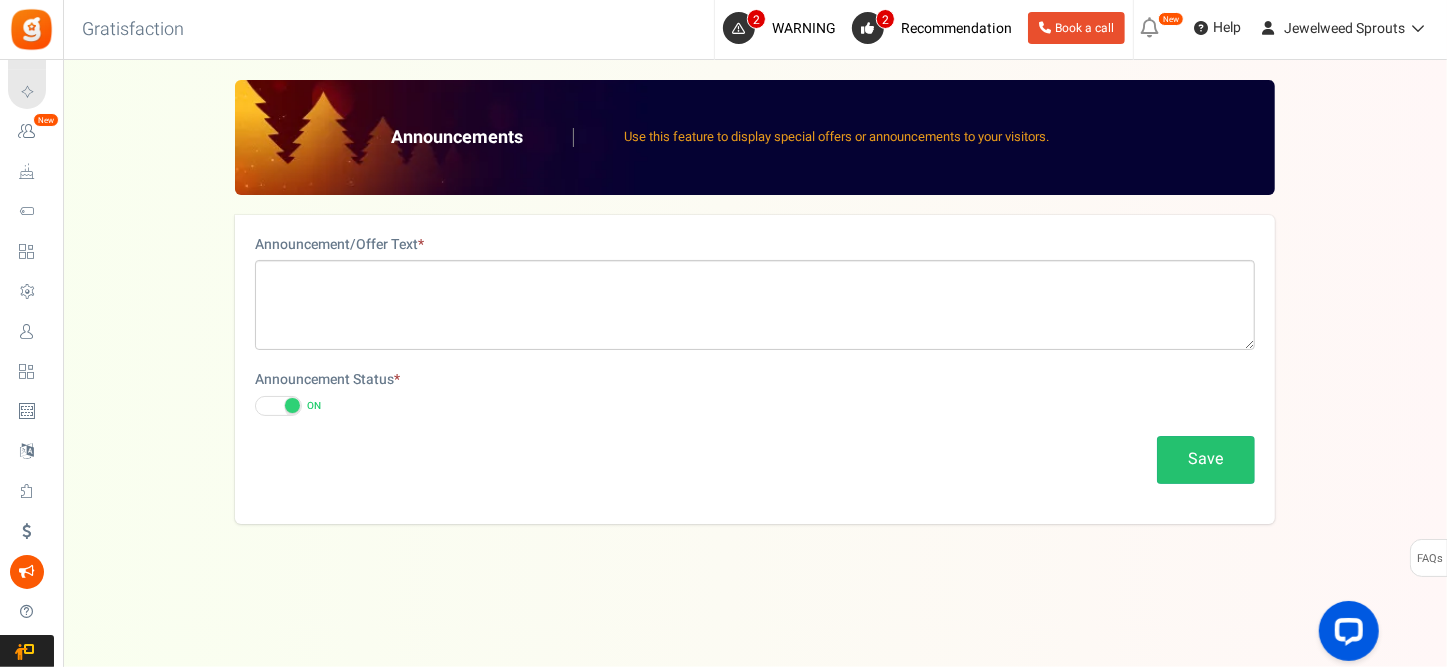 click at bounding box center [278, 406] 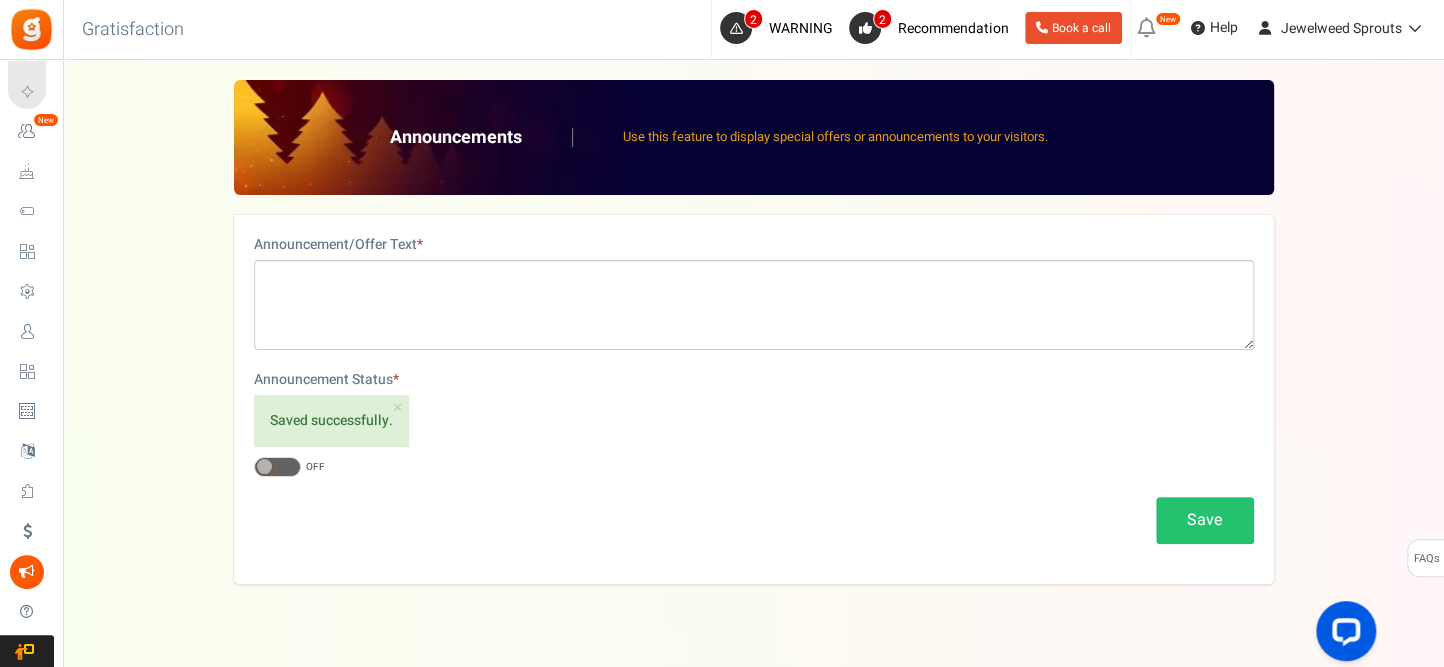 scroll, scrollTop: 58, scrollLeft: 0, axis: vertical 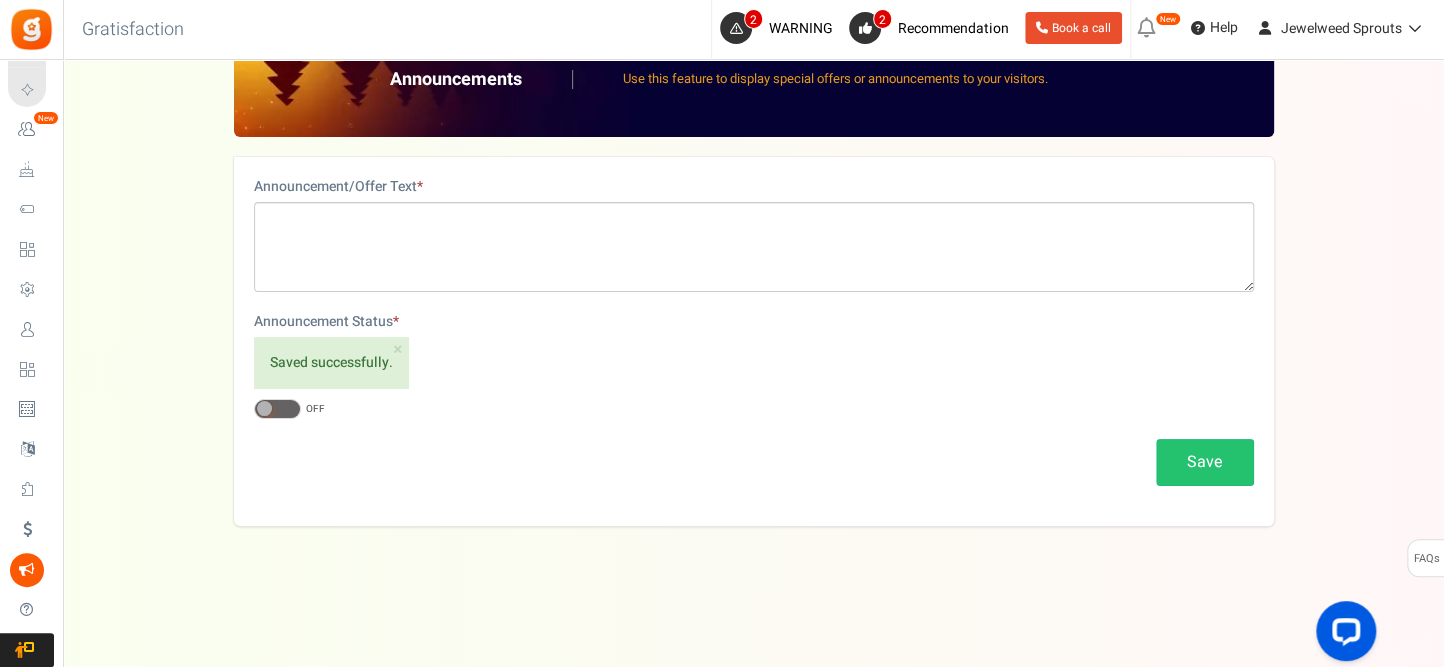 click at bounding box center [27, 610] 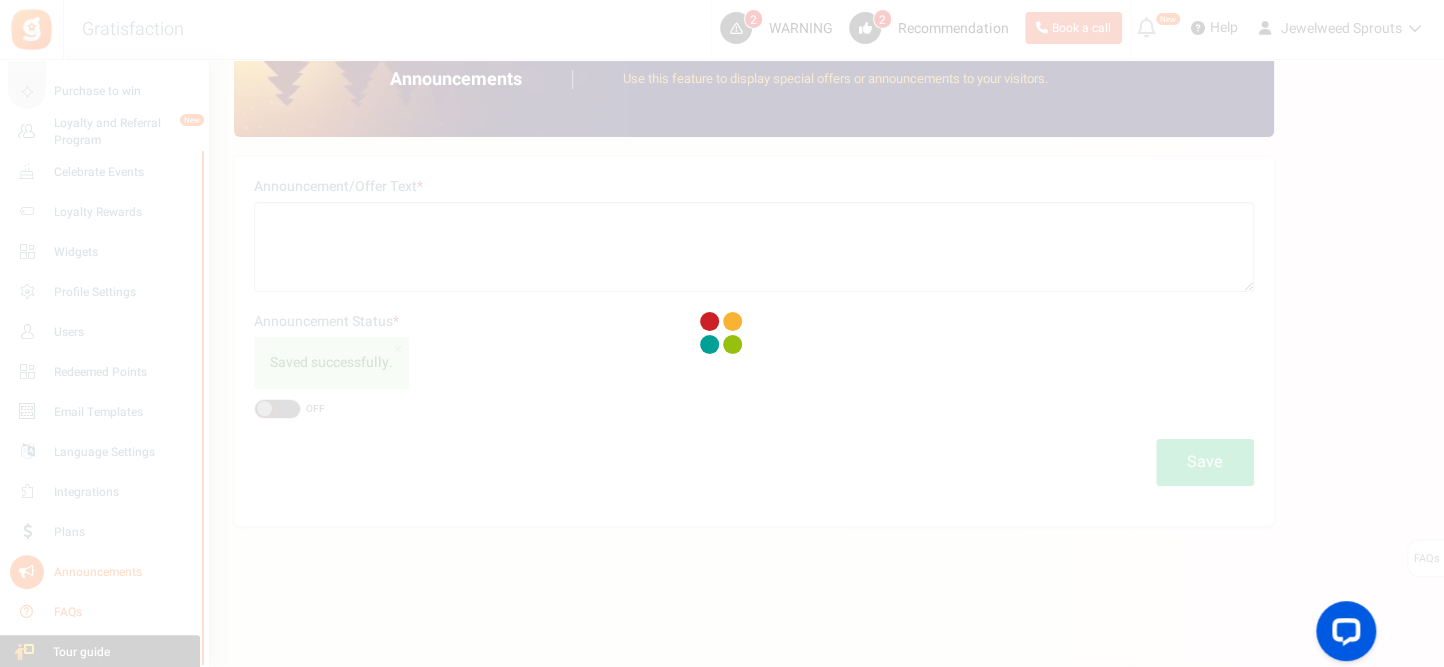 scroll, scrollTop: 0, scrollLeft: 0, axis: both 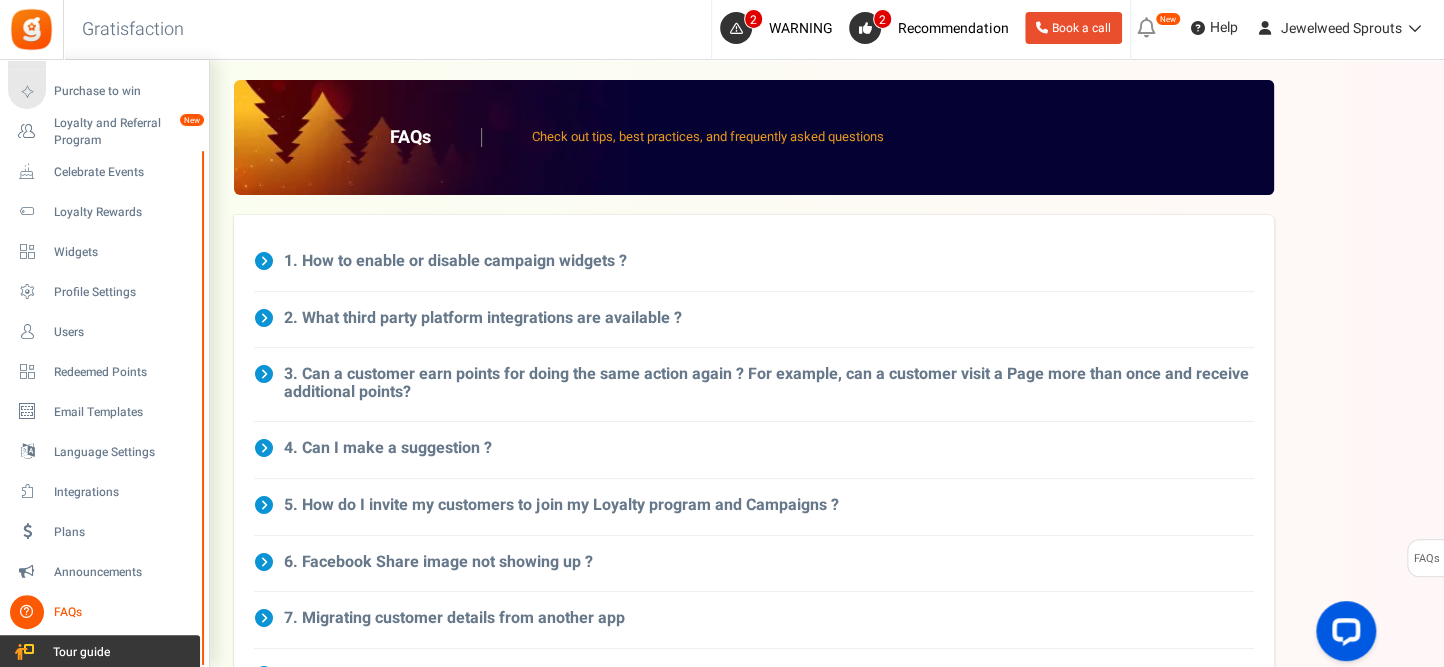 click on "Tour guide" at bounding box center [100, 652] 